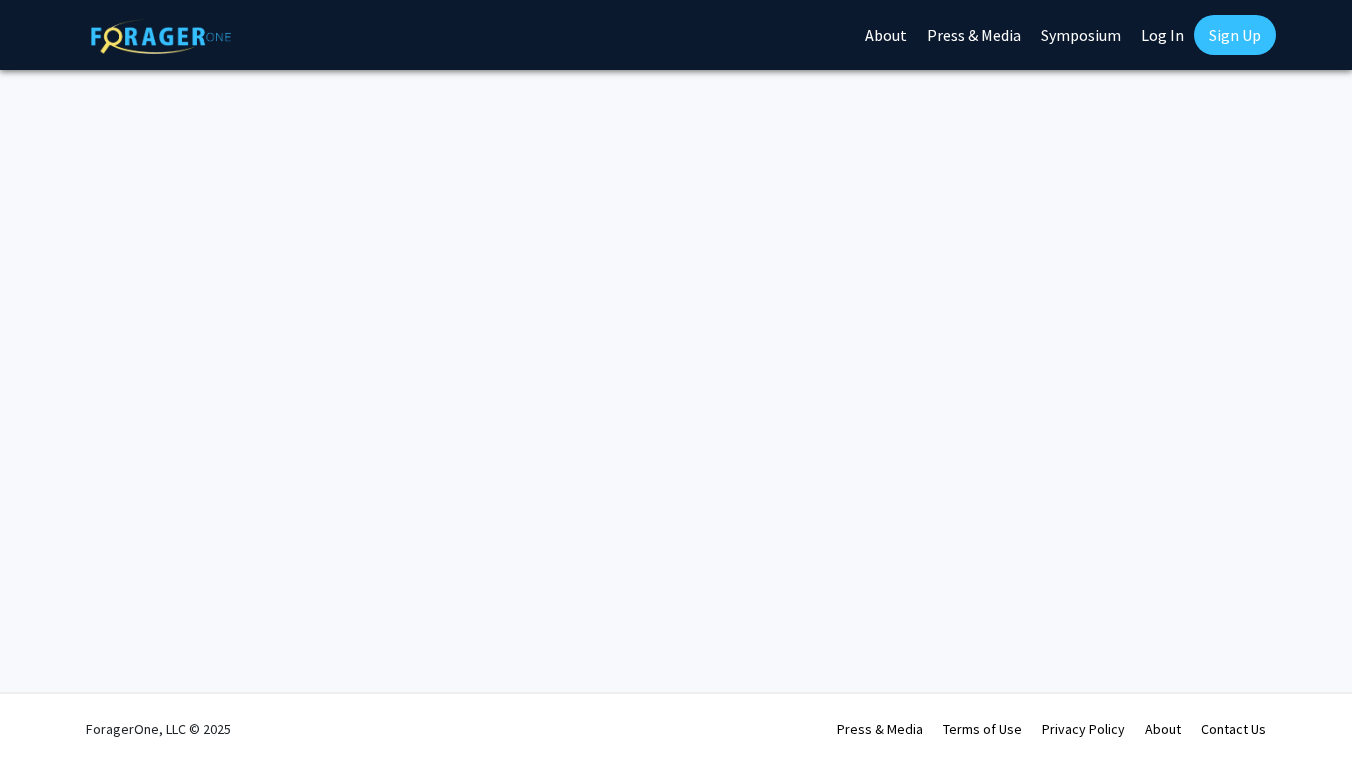 scroll, scrollTop: 0, scrollLeft: 0, axis: both 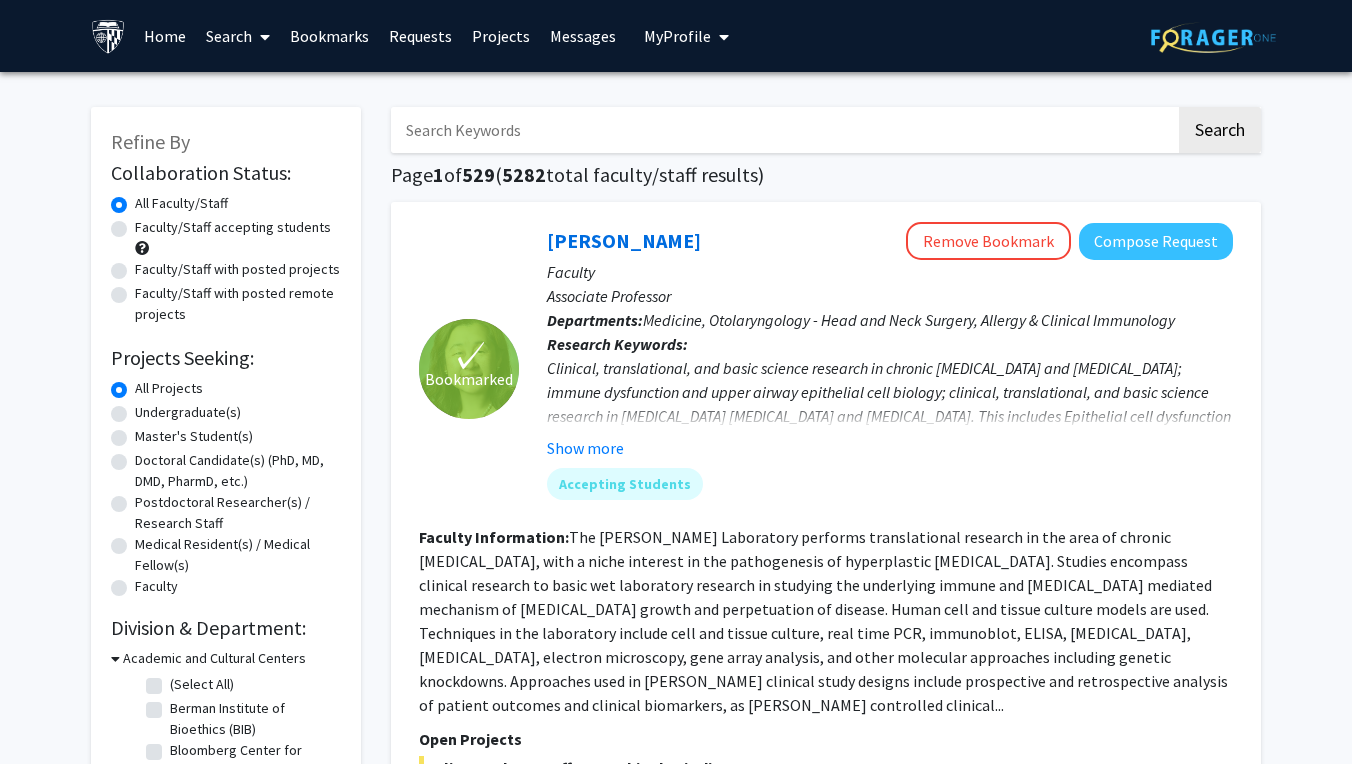 click at bounding box center (783, 130) 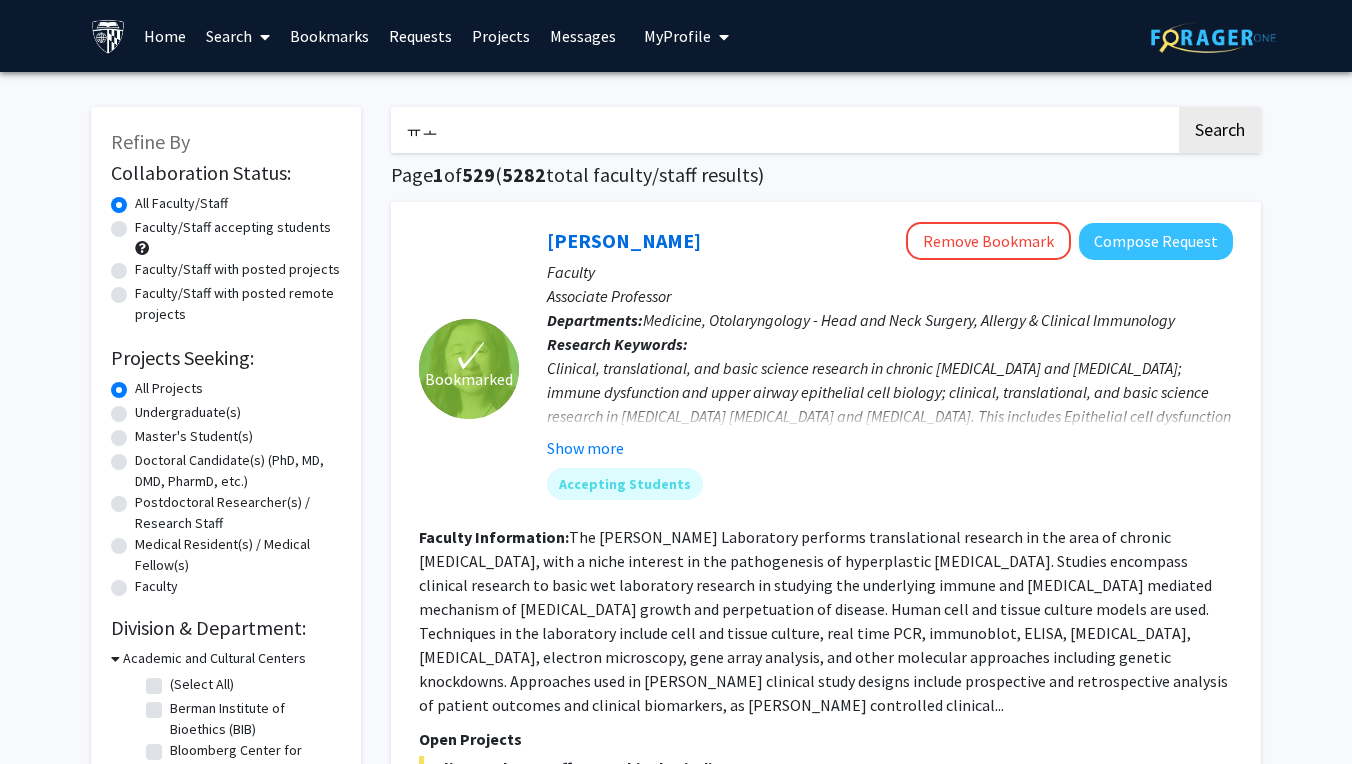 type on "ㅠ" 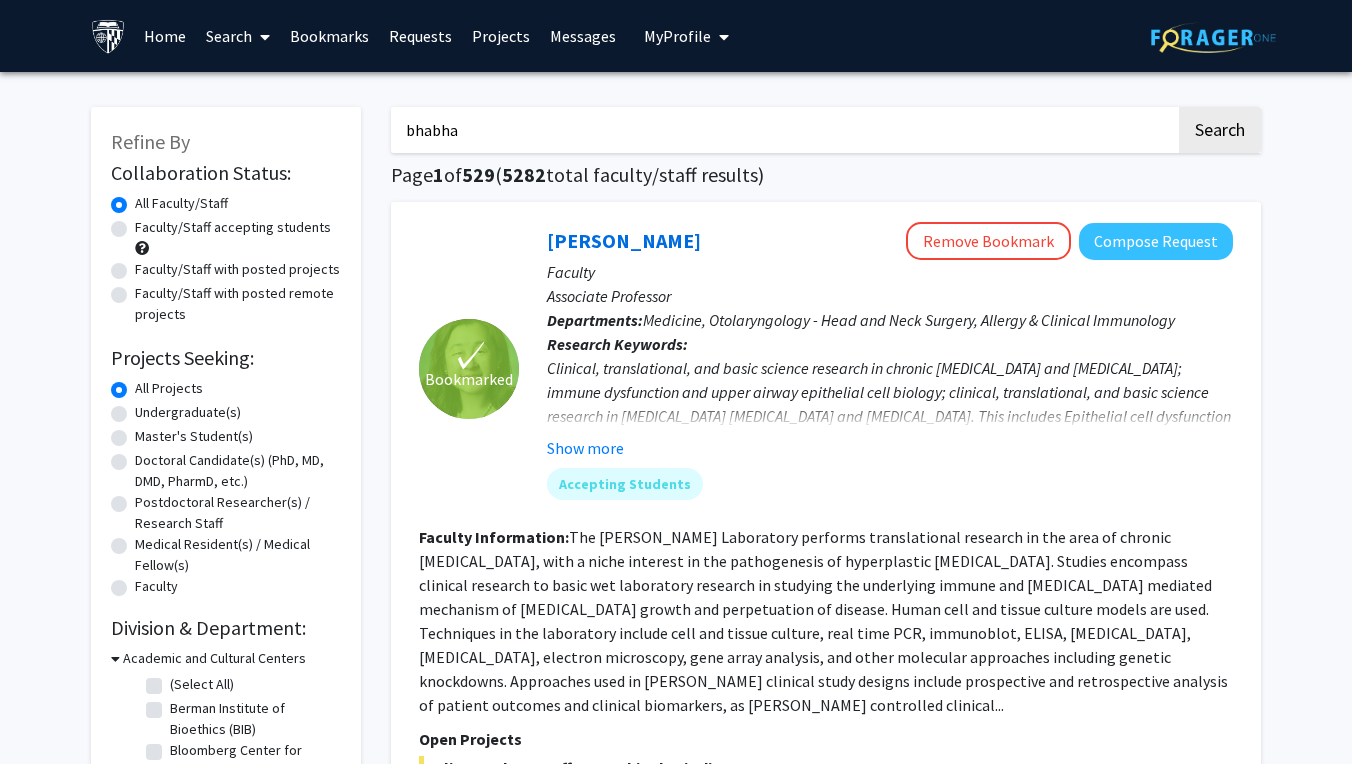 type on "bhabha" 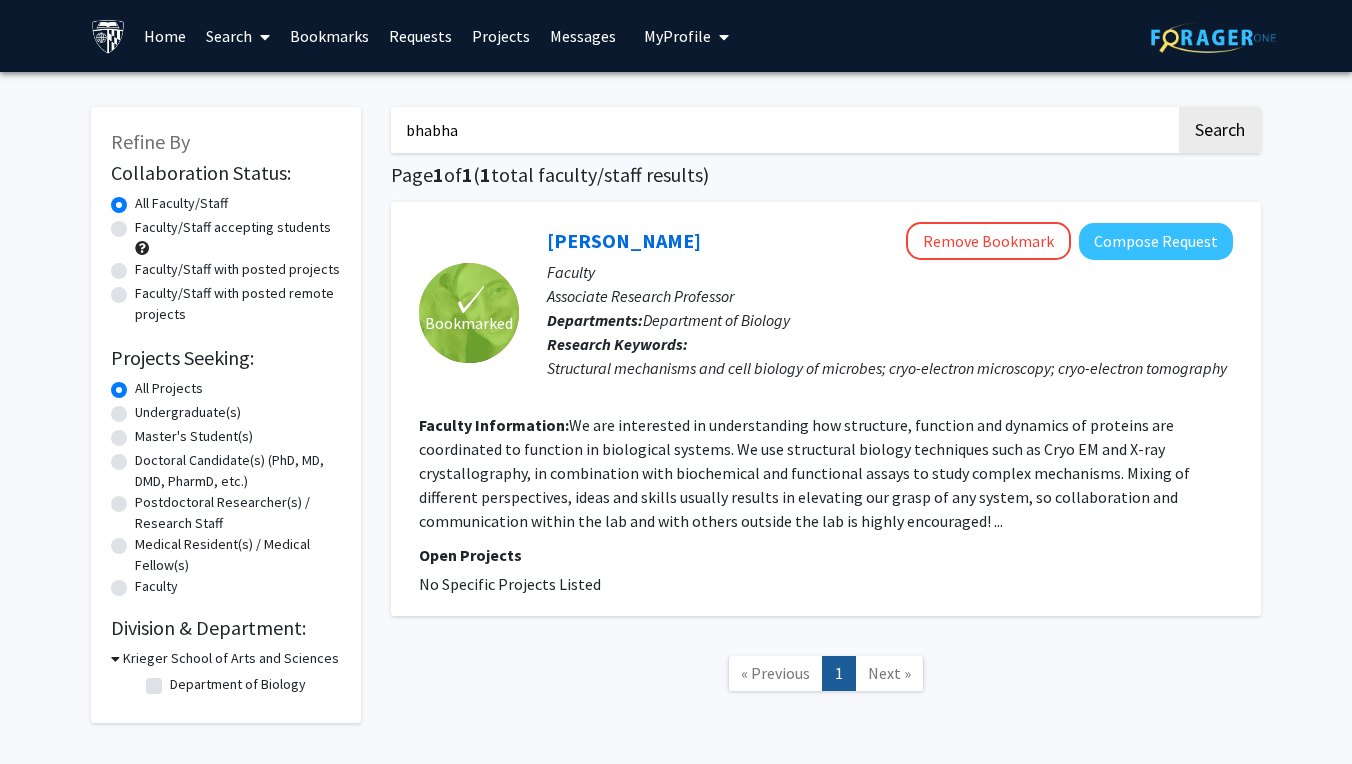 drag, startPoint x: 679, startPoint y: 122, endPoint x: 372, endPoint y: 121, distance: 307.00162 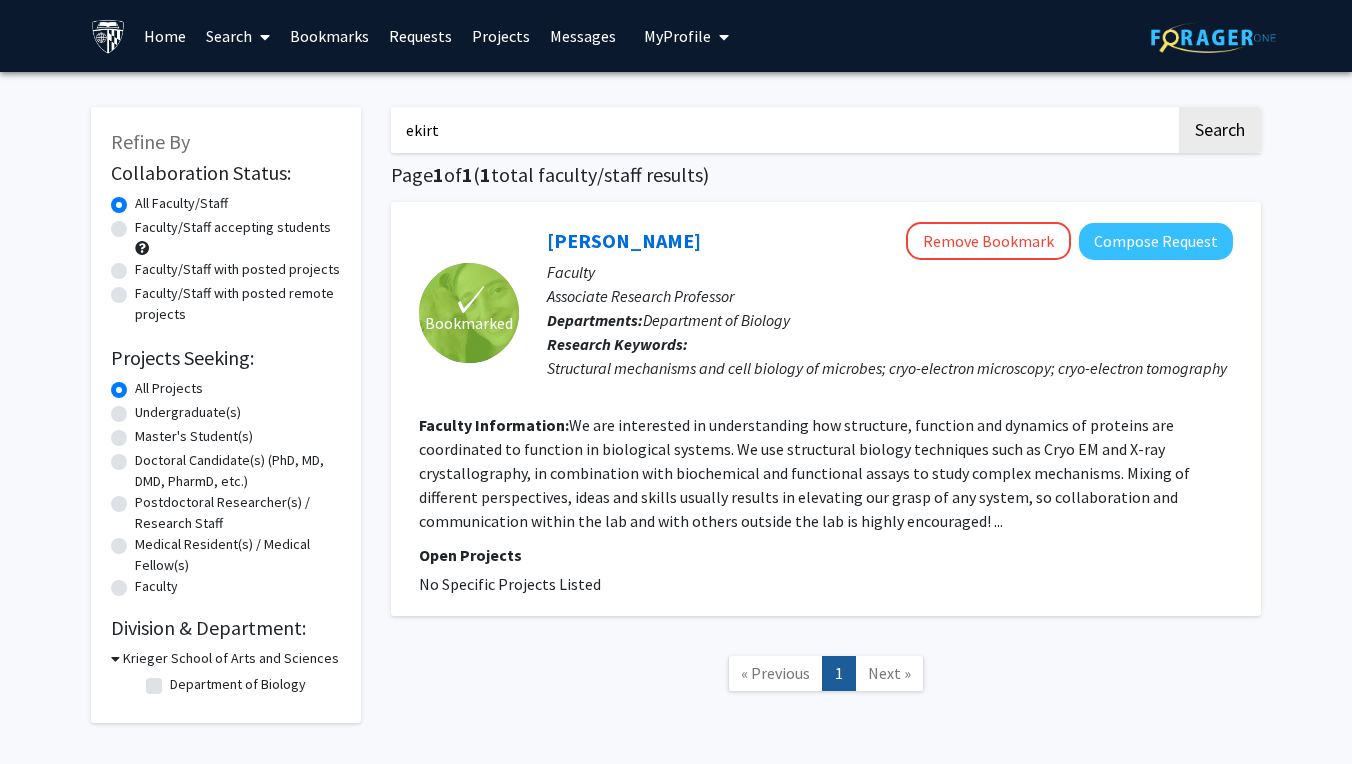 click on "Search" 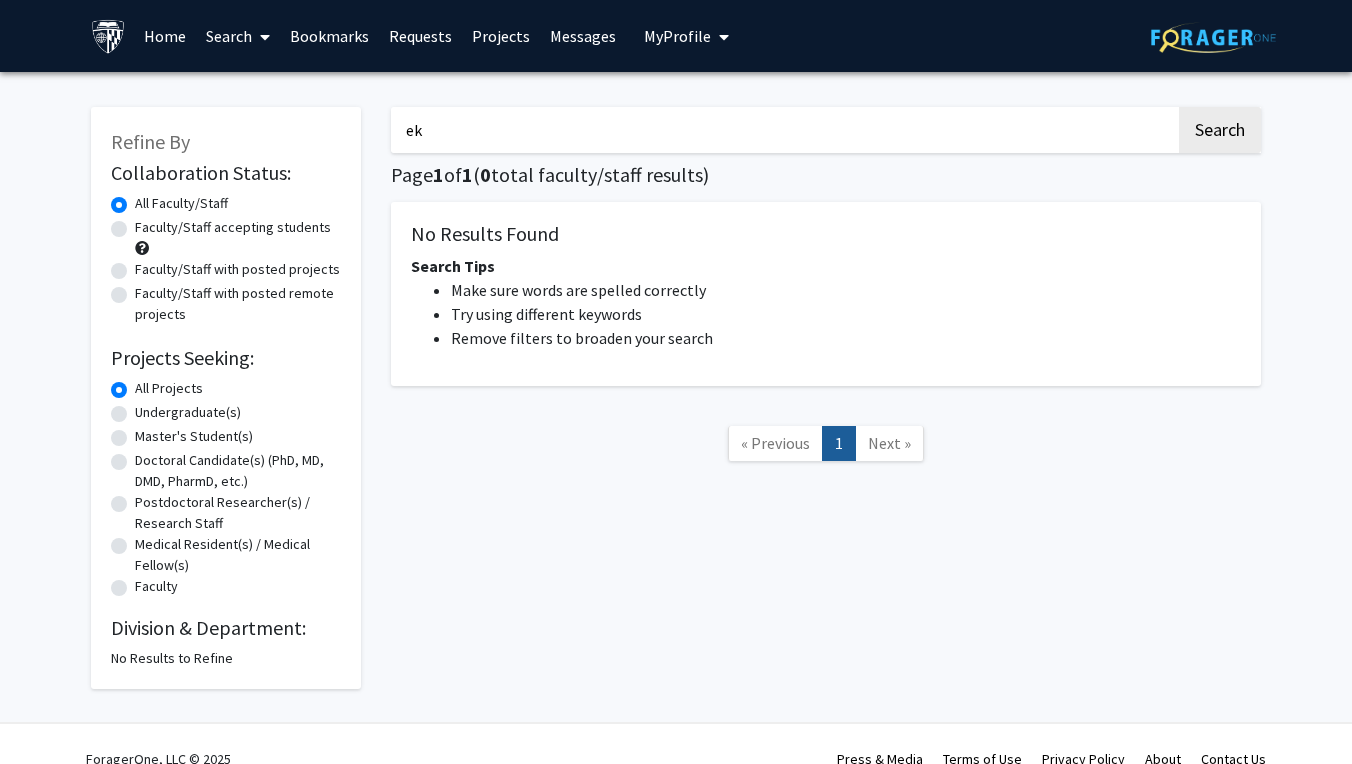 type on "e" 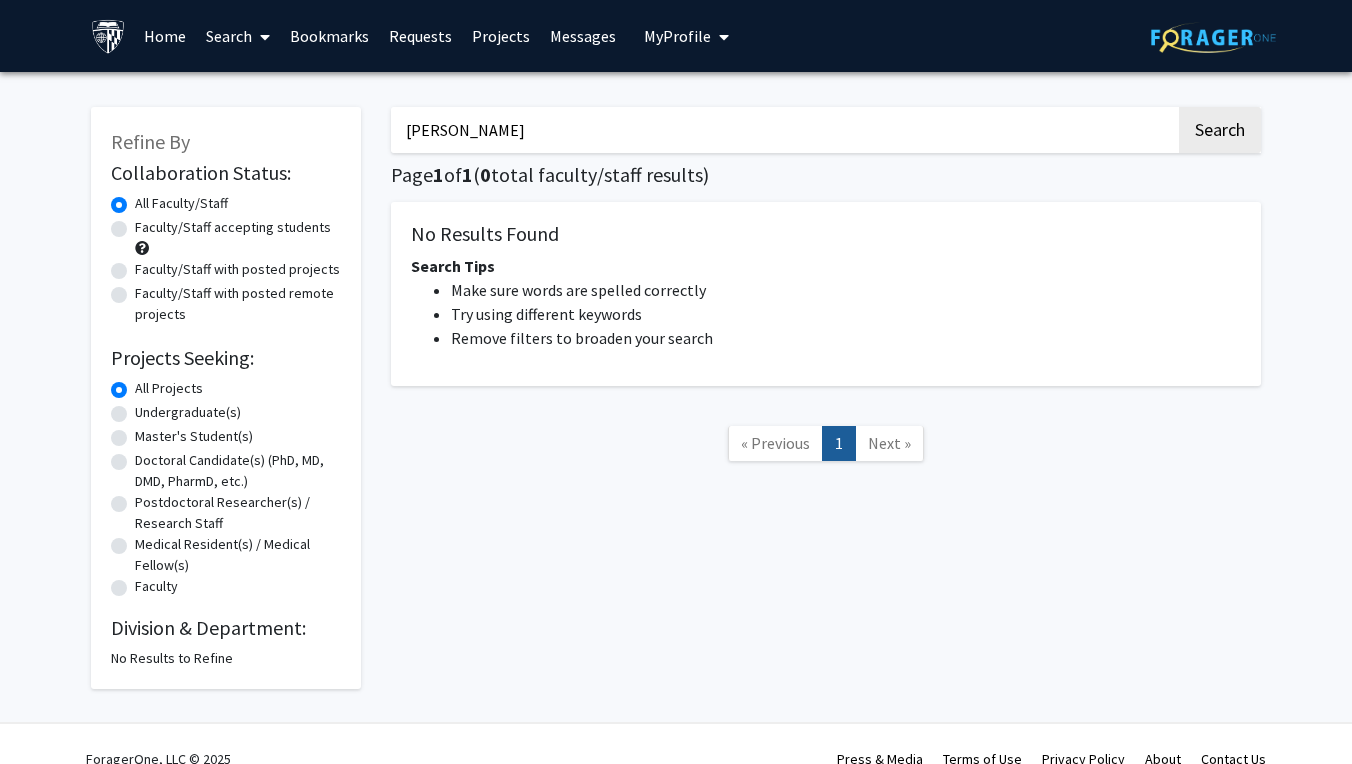 type on "[PERSON_NAME]" 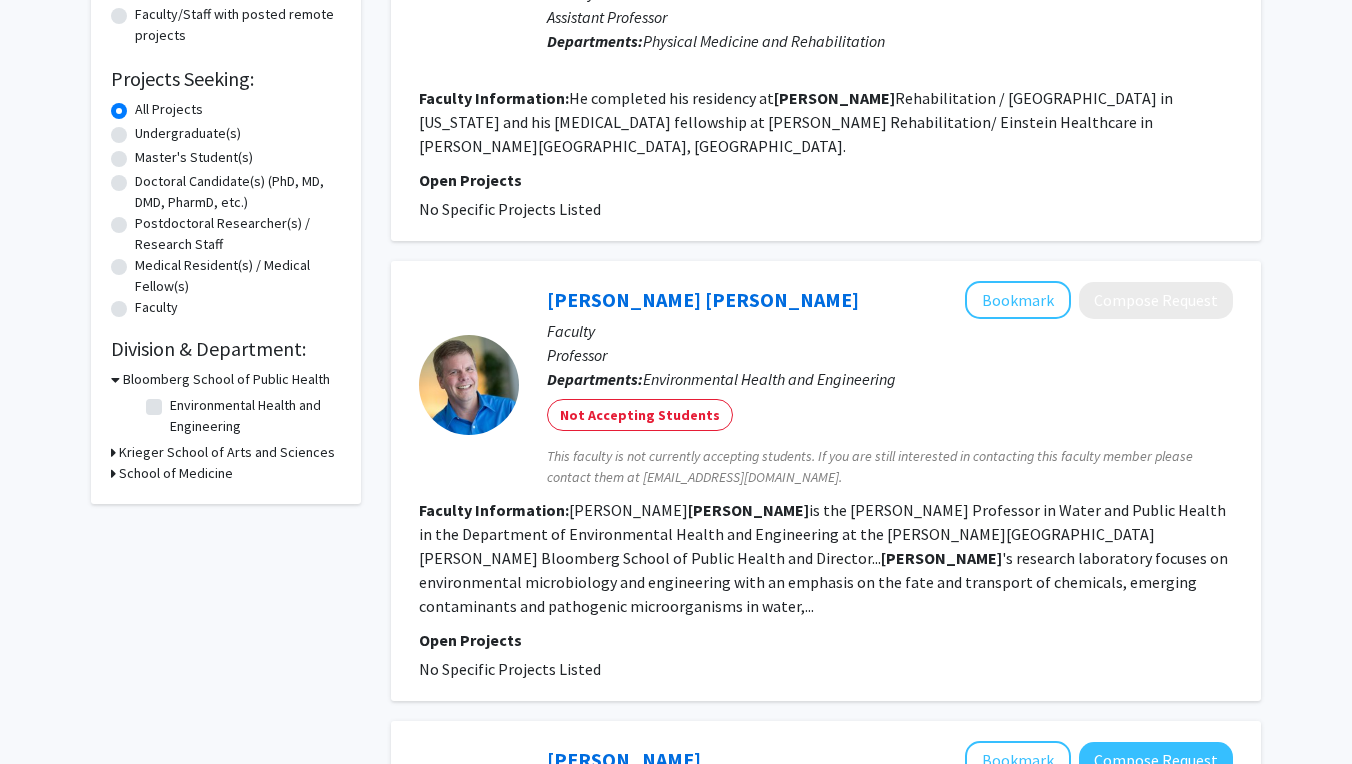 scroll, scrollTop: 387, scrollLeft: 0, axis: vertical 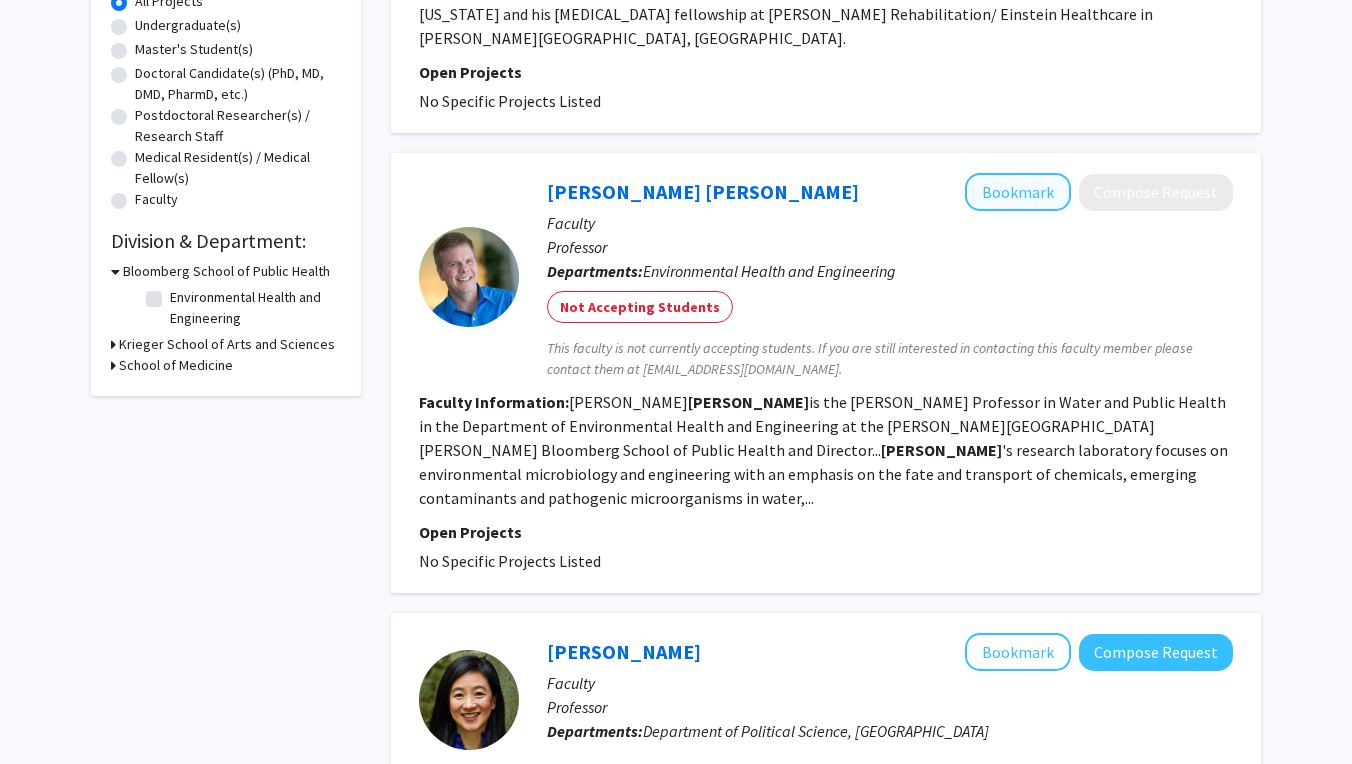 click on "Bookmark" 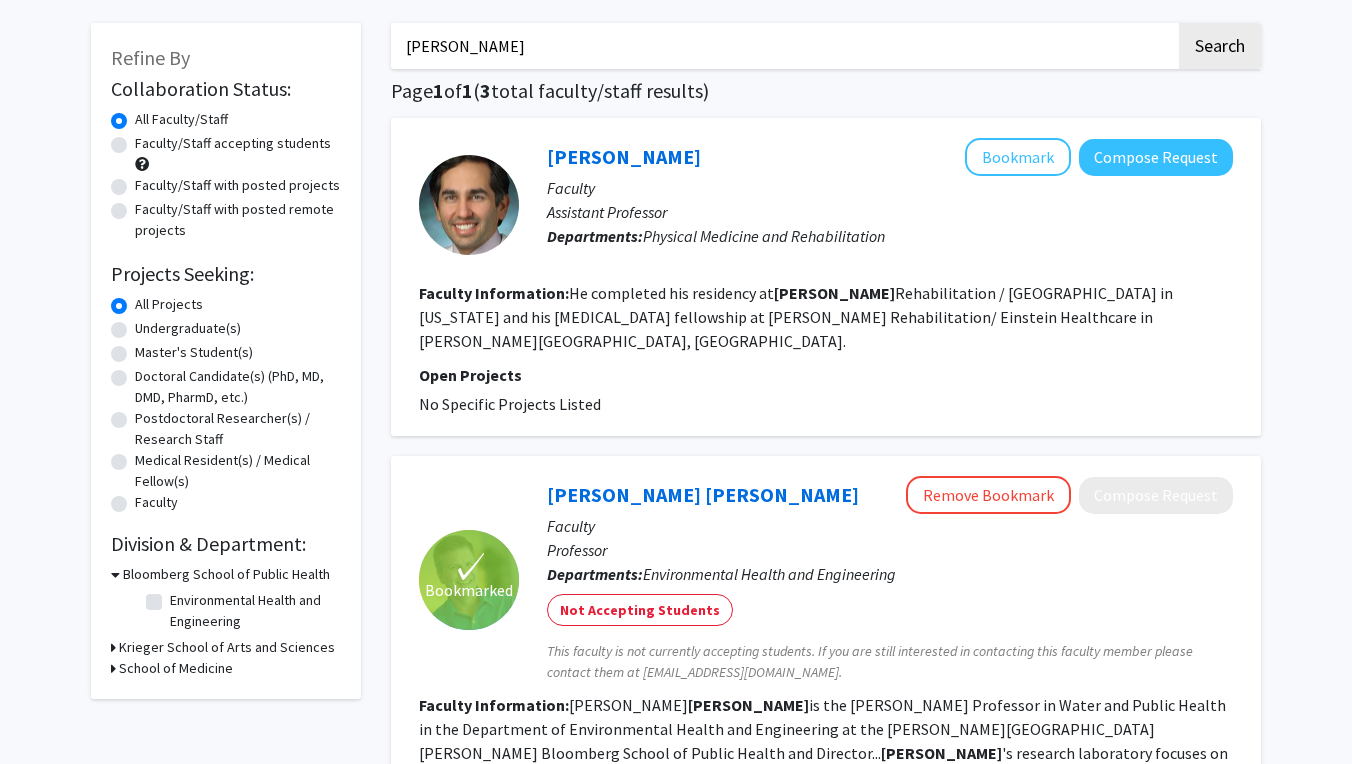 scroll, scrollTop: 87, scrollLeft: 0, axis: vertical 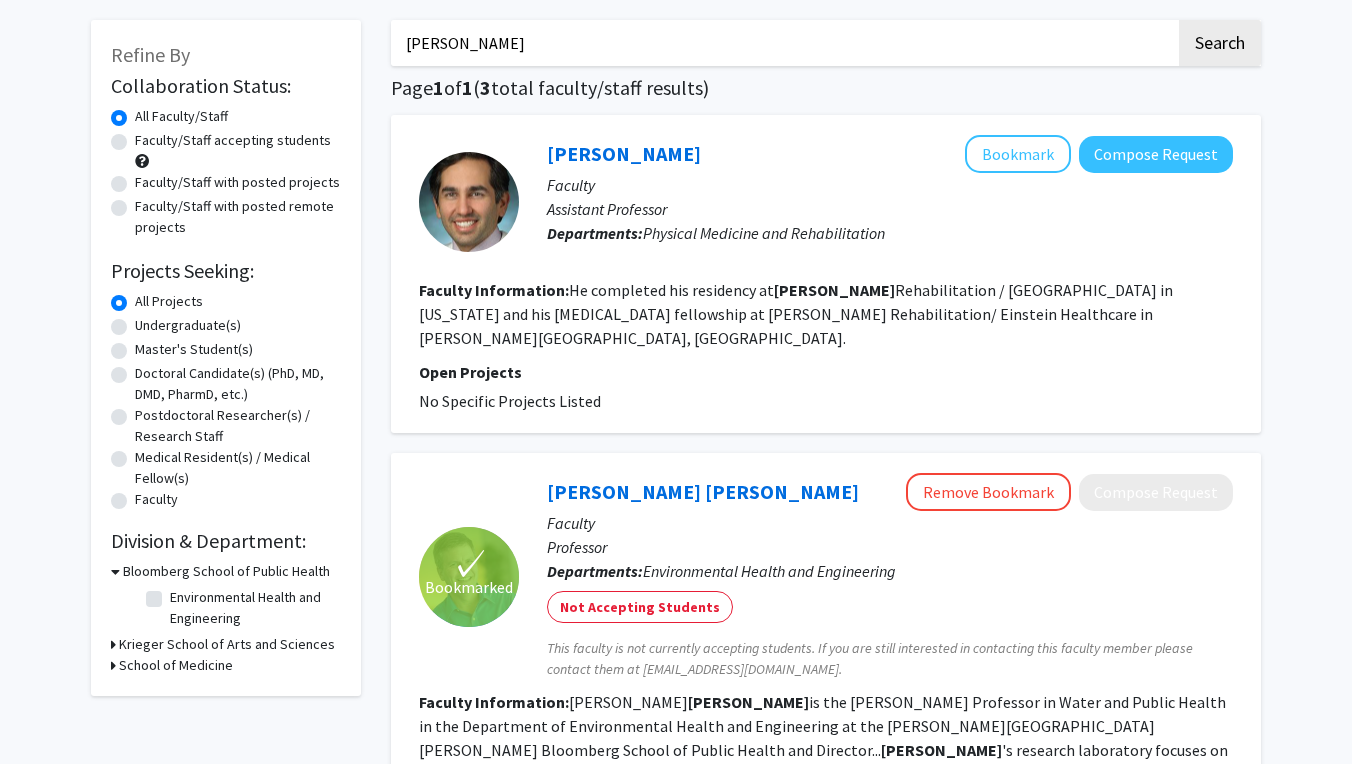 click on "Undergraduate(s)" 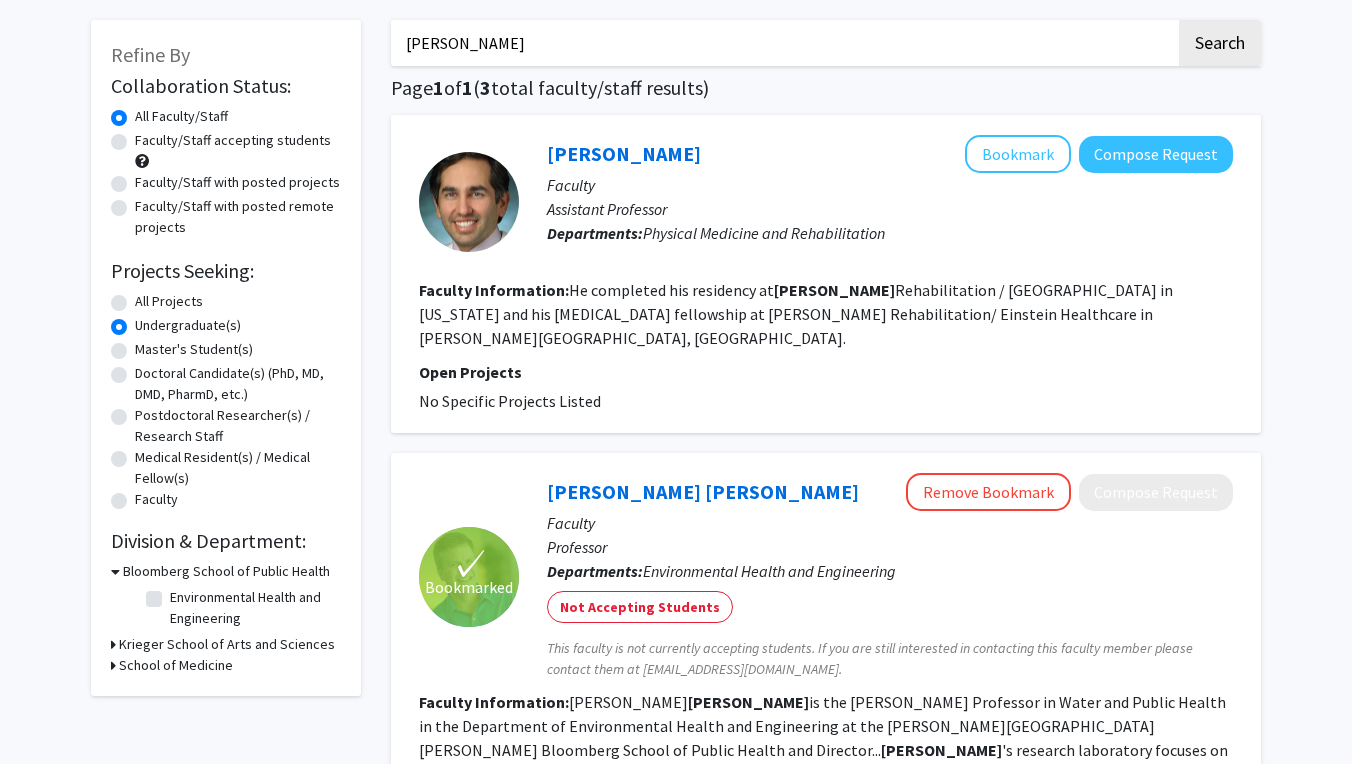 scroll, scrollTop: 0, scrollLeft: 0, axis: both 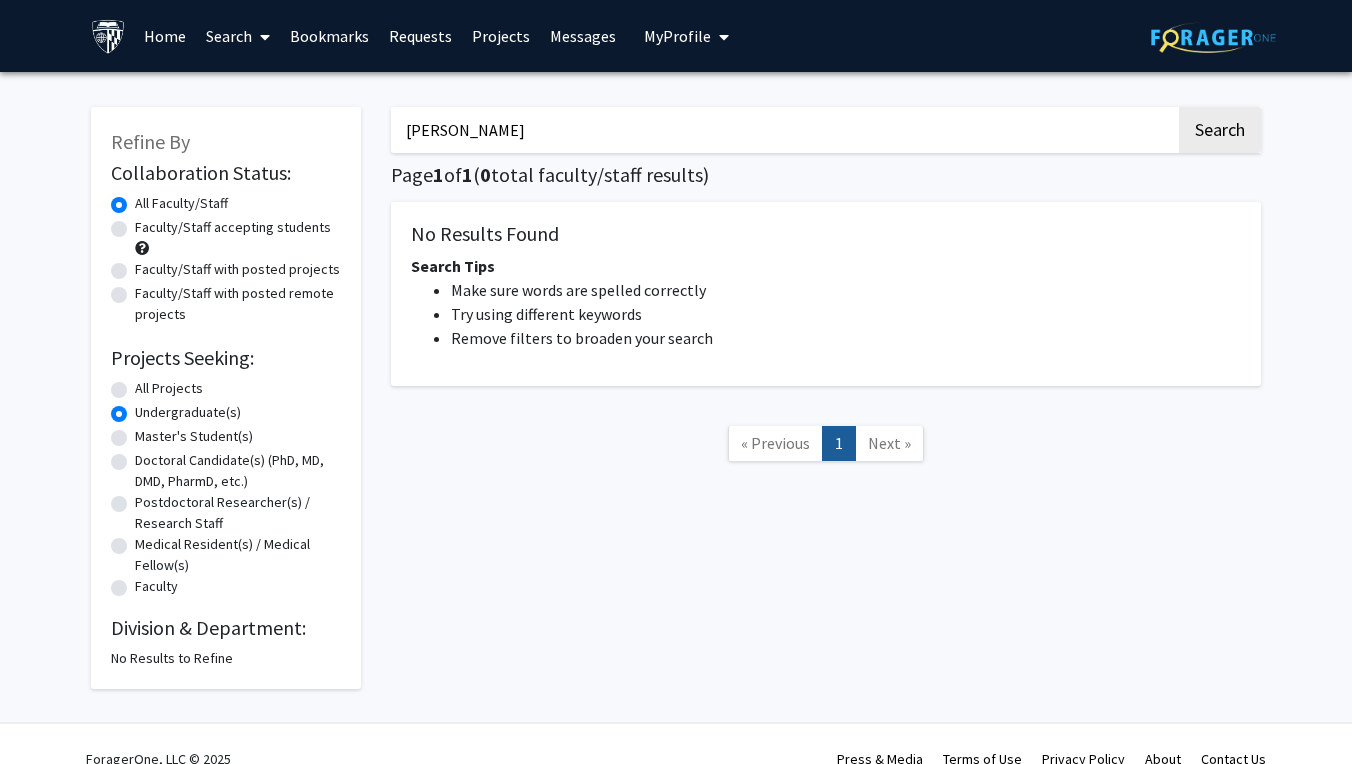 drag, startPoint x: 537, startPoint y: 148, endPoint x: 390, endPoint y: 148, distance: 147 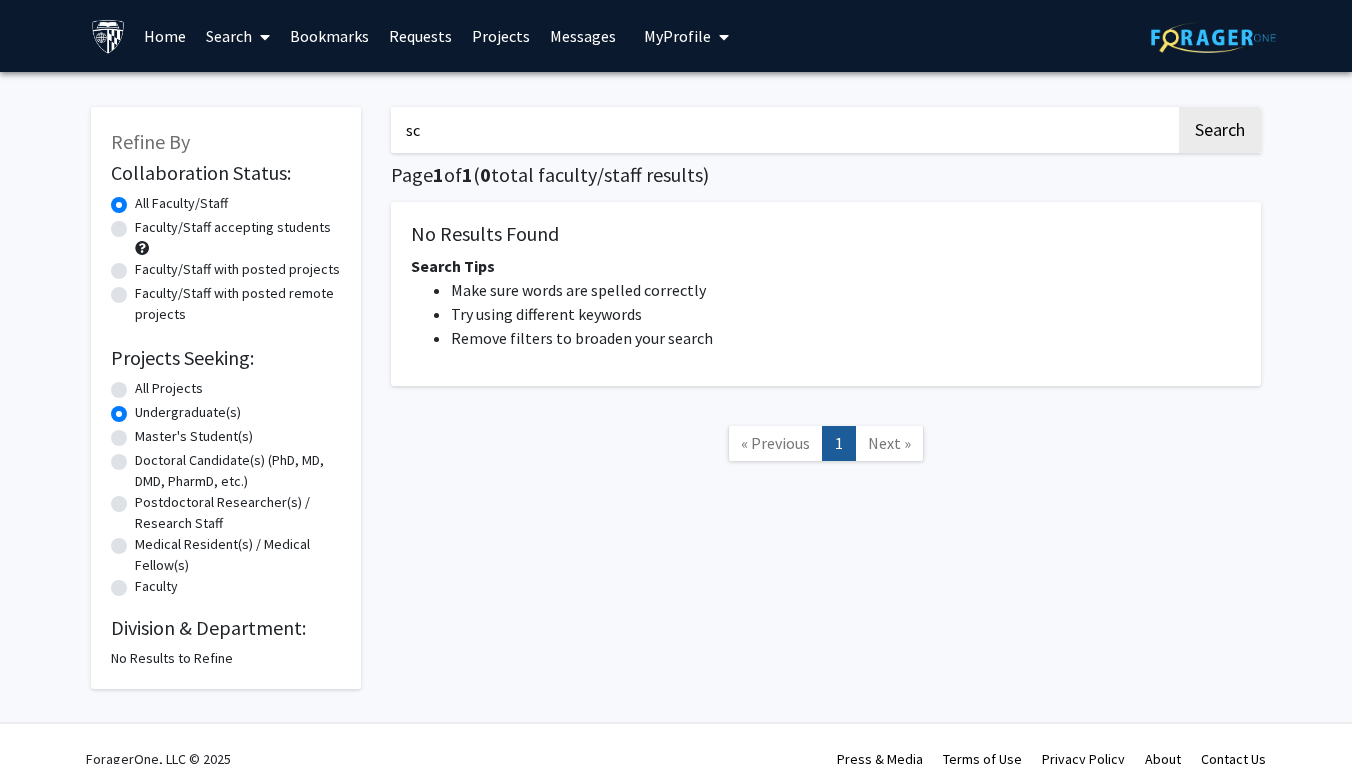 type on "s" 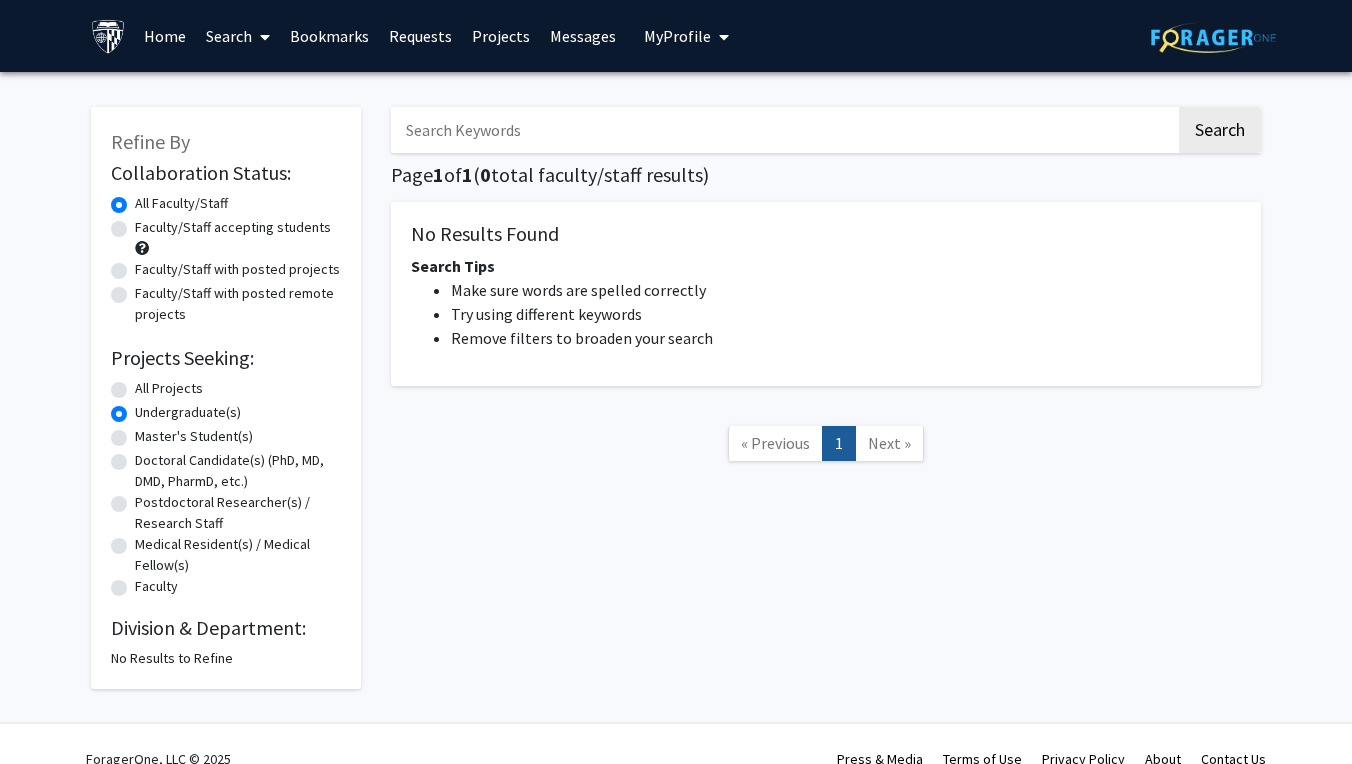 type 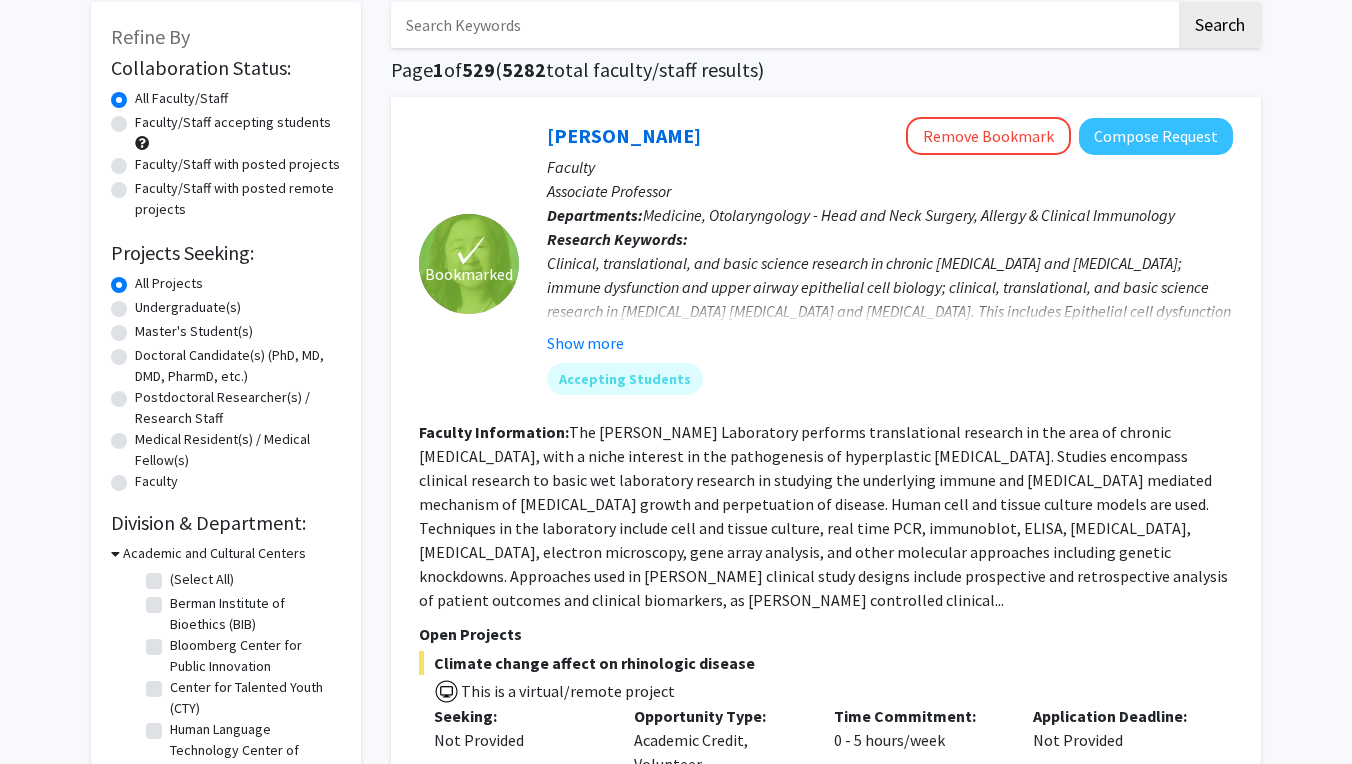scroll, scrollTop: 15, scrollLeft: 0, axis: vertical 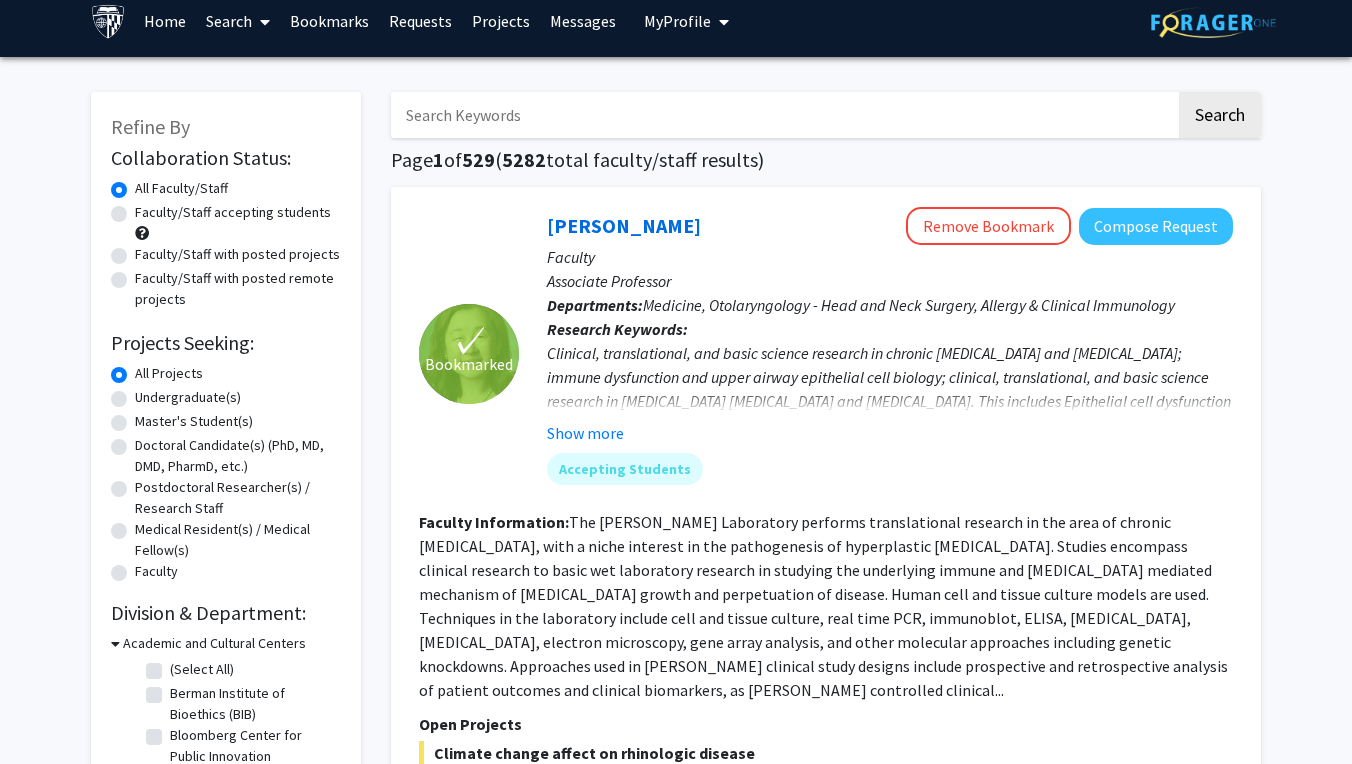 click on "Undergraduate(s)" 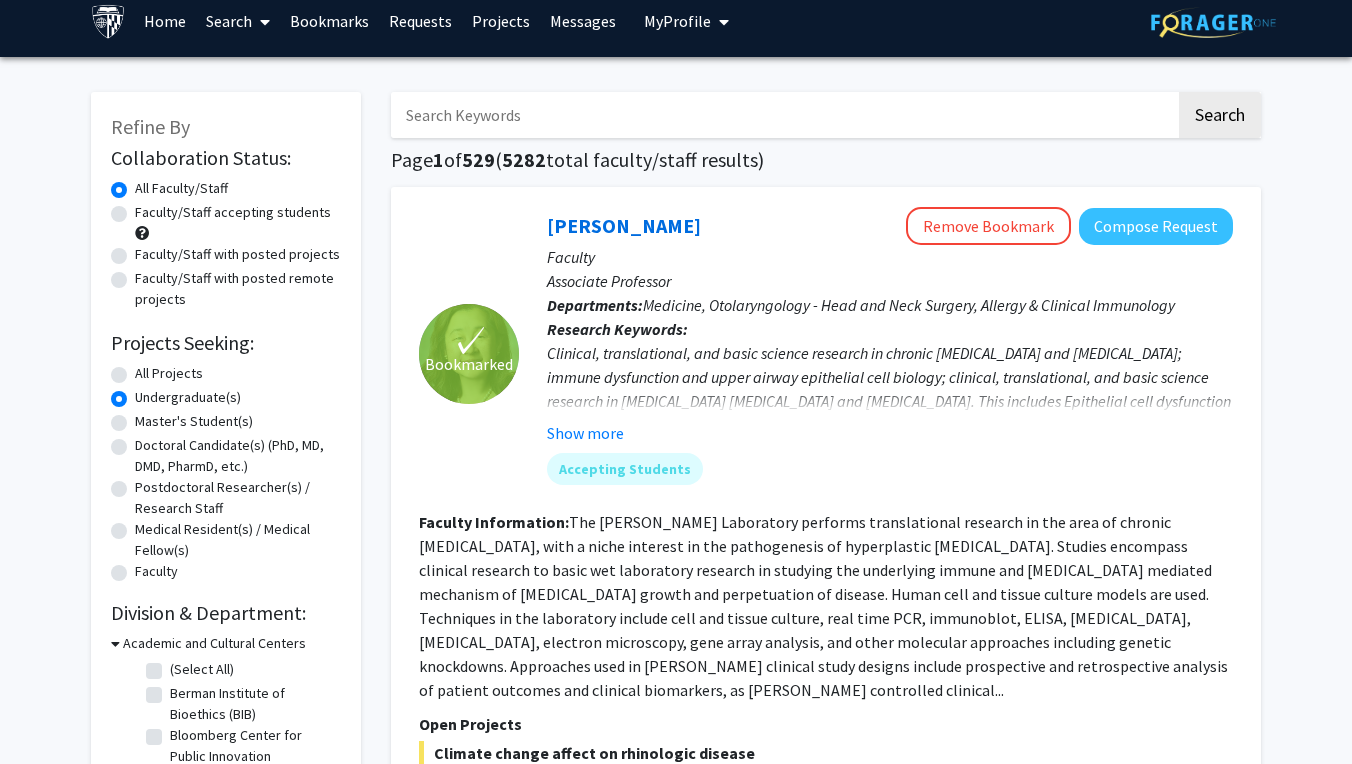 scroll, scrollTop: 0, scrollLeft: 0, axis: both 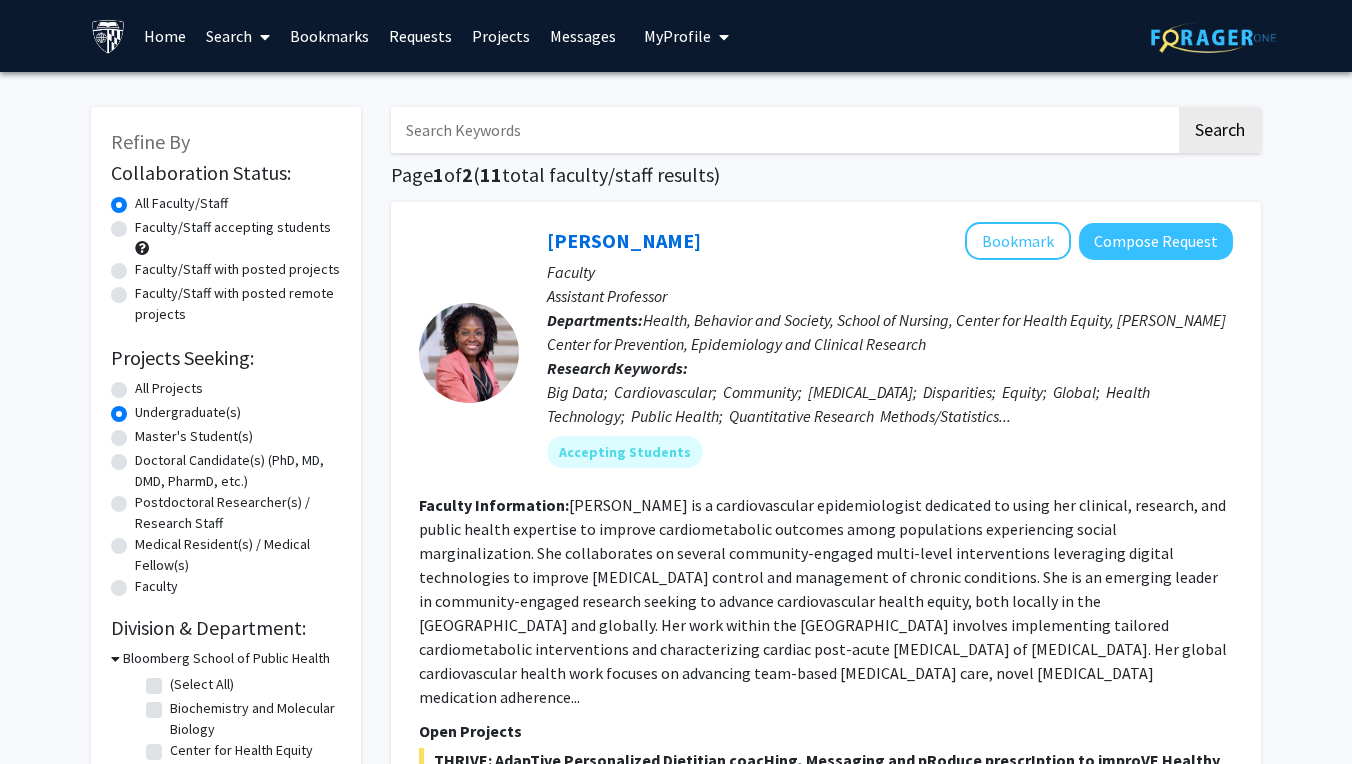 click on "All Projects" 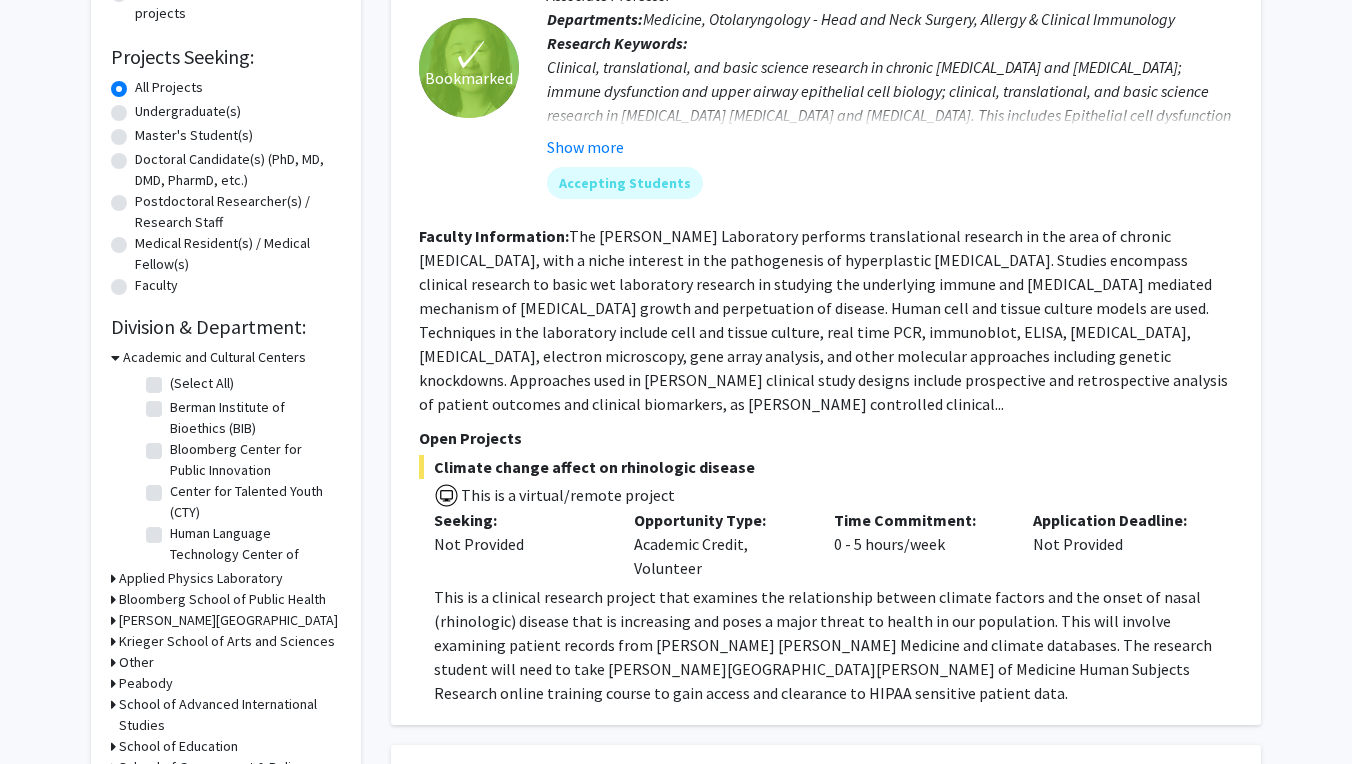 scroll, scrollTop: 298, scrollLeft: 0, axis: vertical 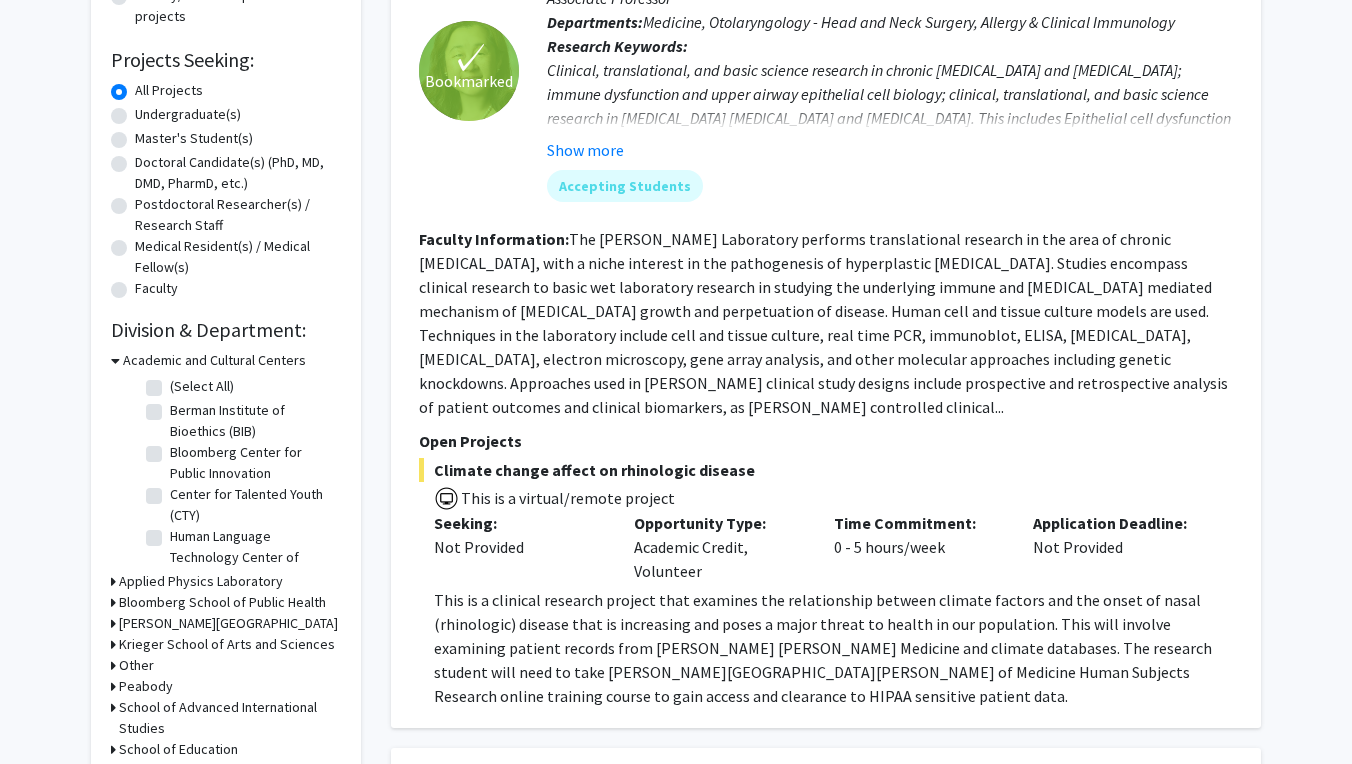 click on "Undergraduate(s)" 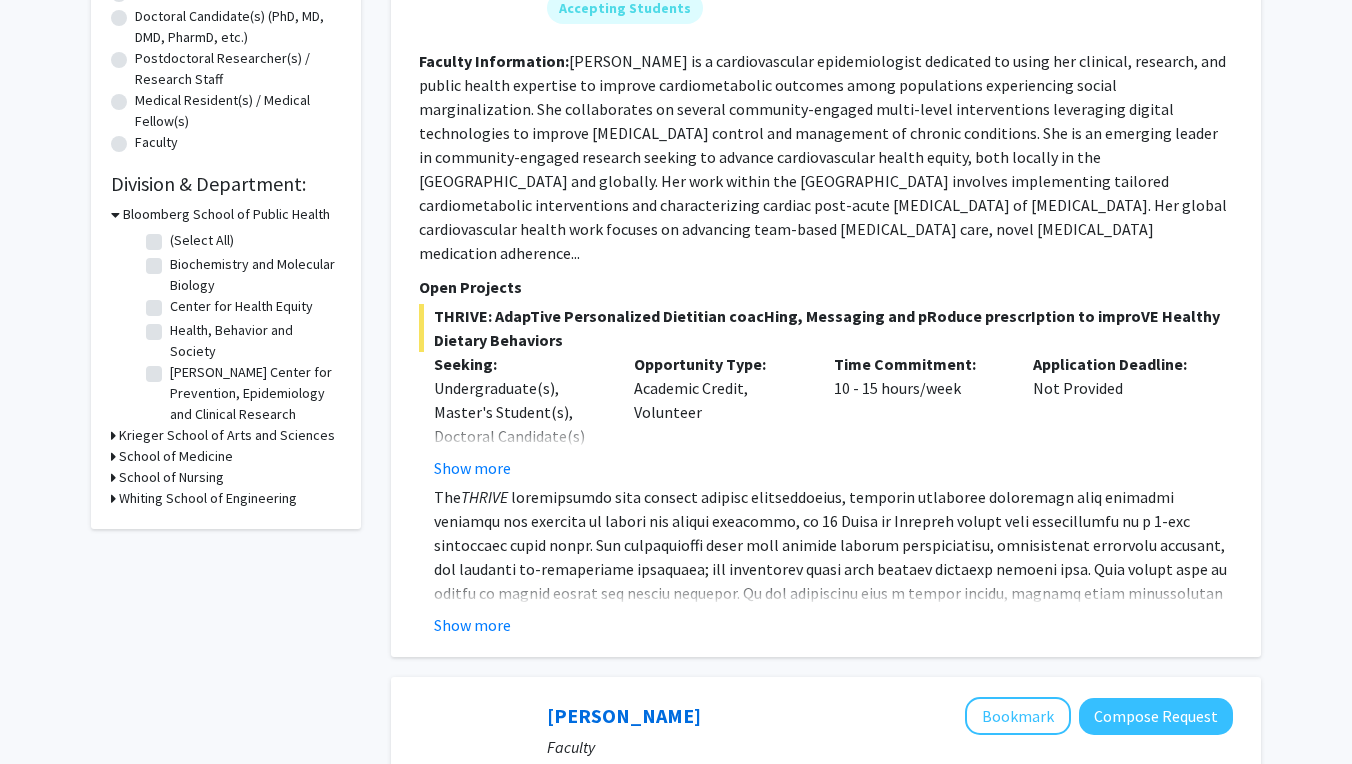 scroll, scrollTop: 458, scrollLeft: 0, axis: vertical 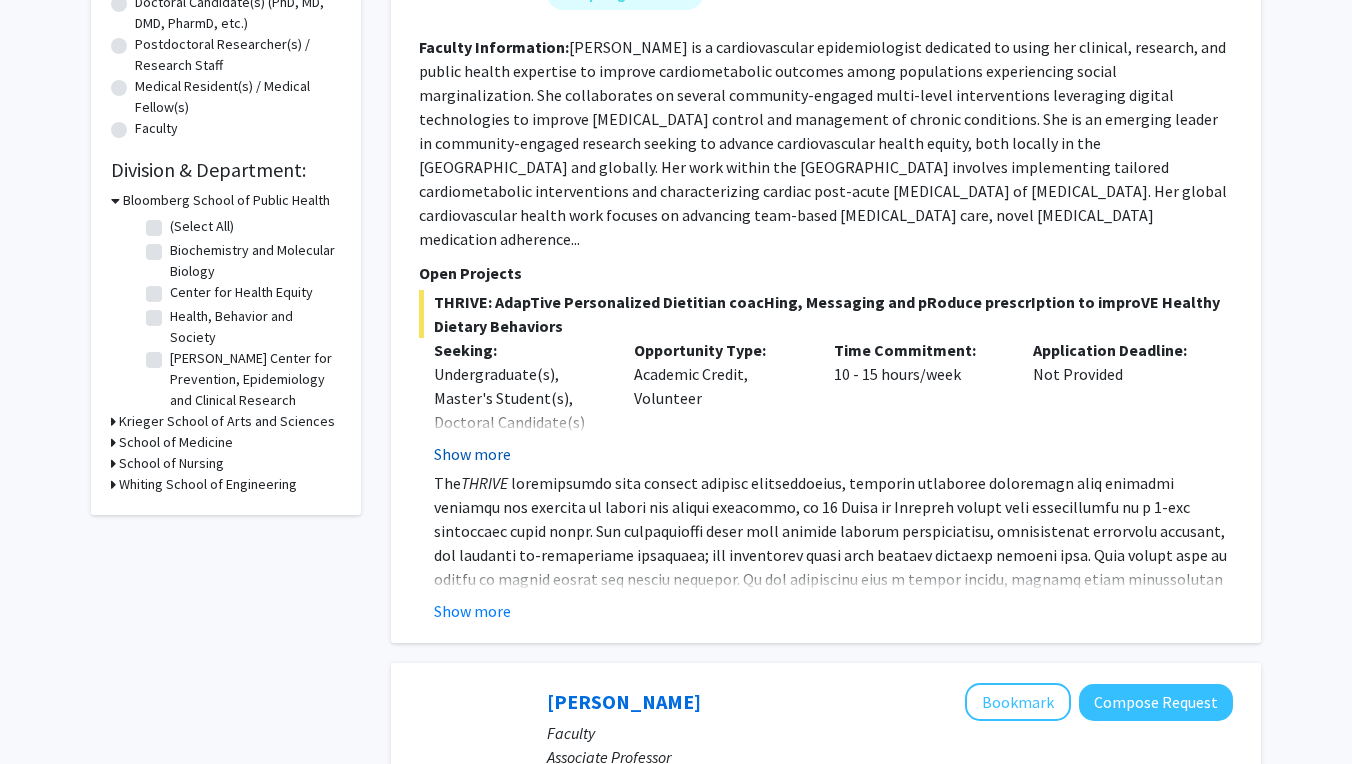 click on "Show more" 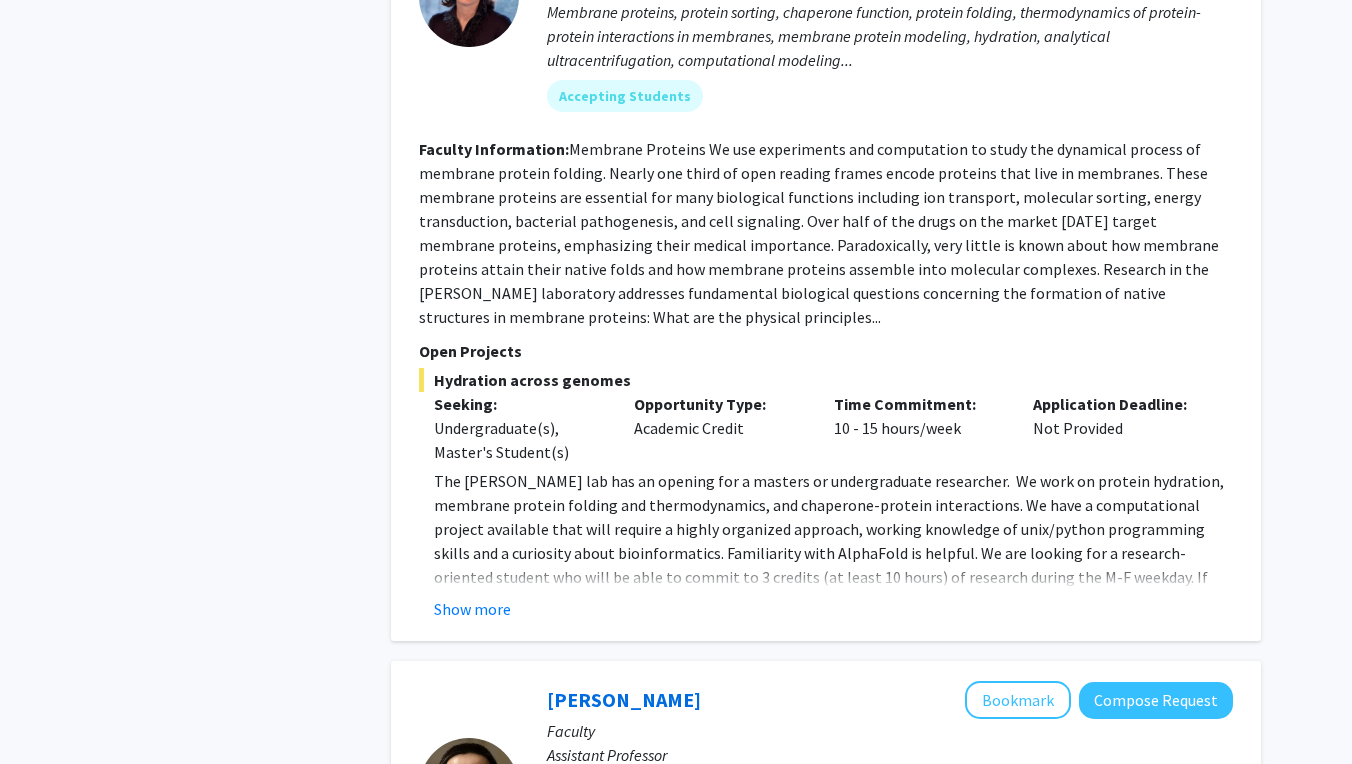 scroll, scrollTop: 2603, scrollLeft: 0, axis: vertical 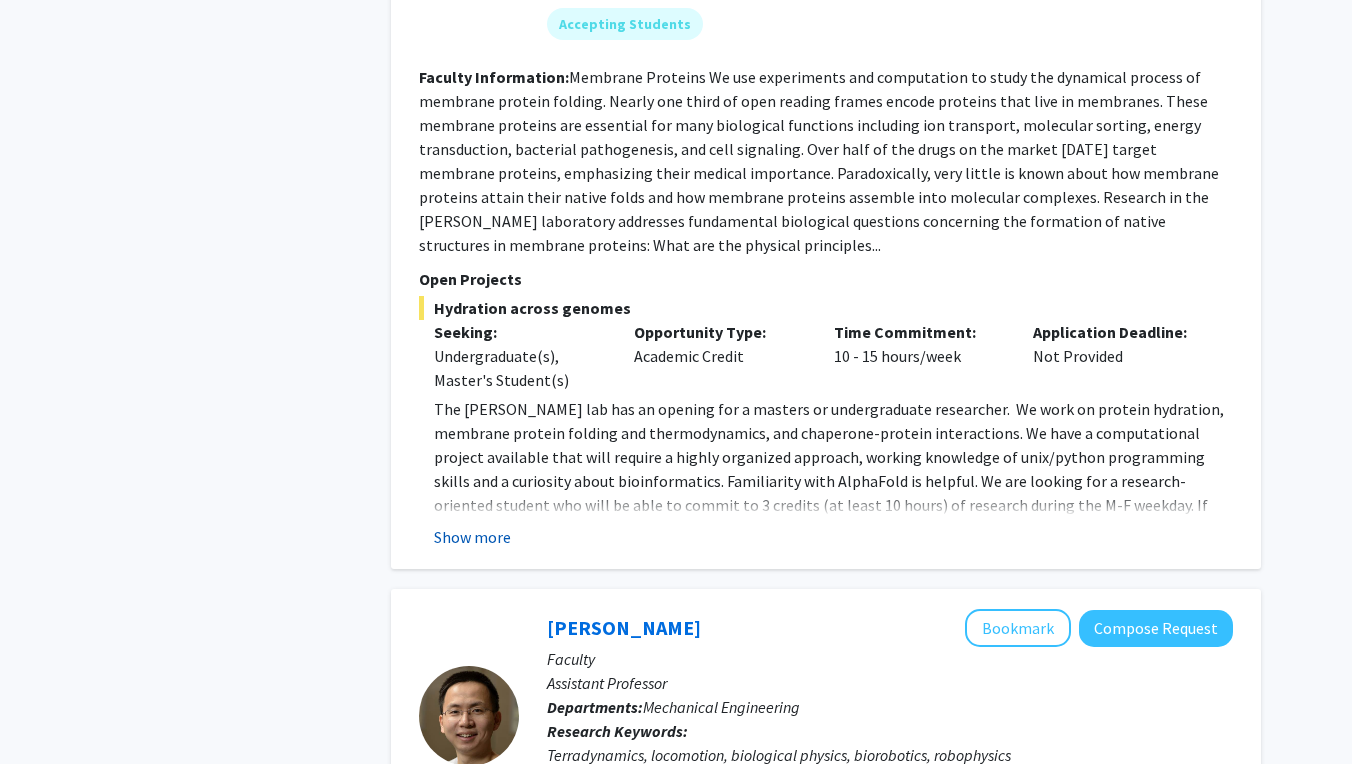 click on "Show more" 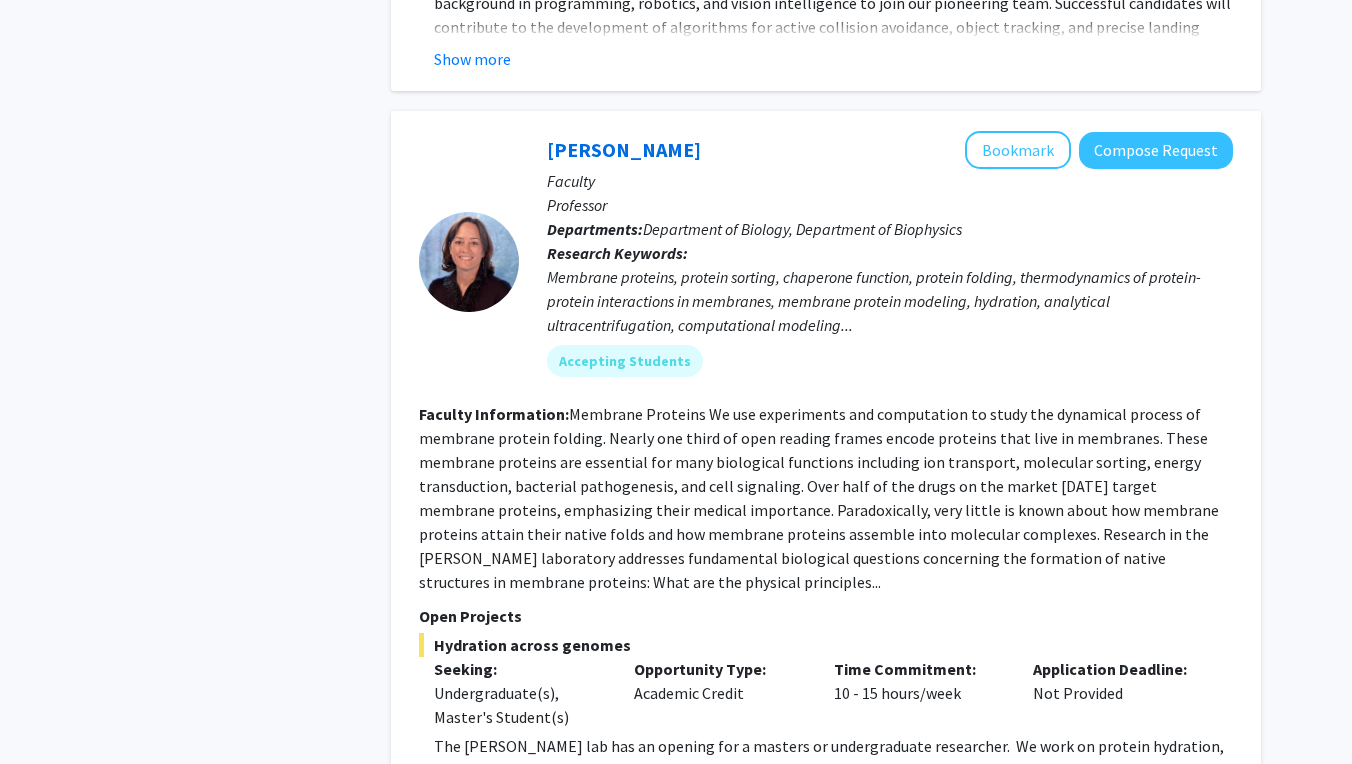 scroll, scrollTop: 2263, scrollLeft: 0, axis: vertical 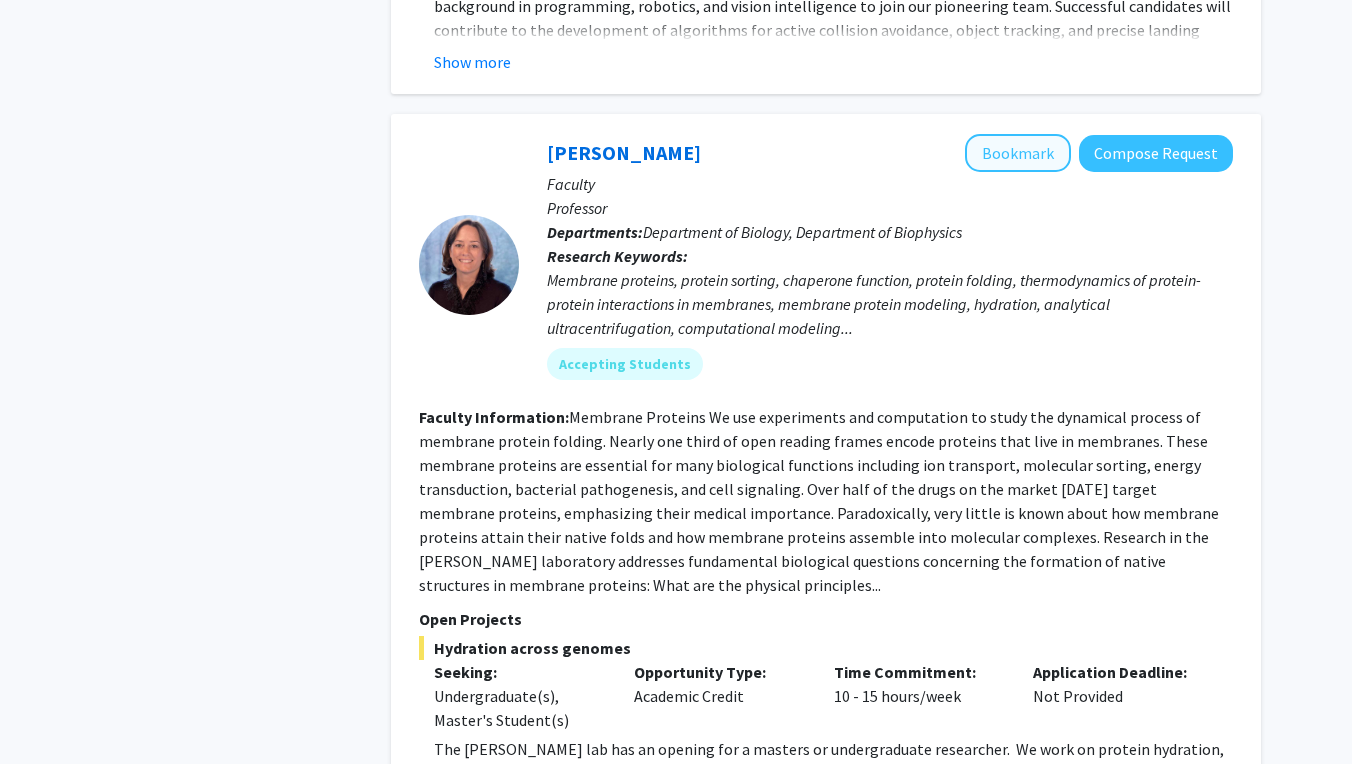 click on "Bookmark" 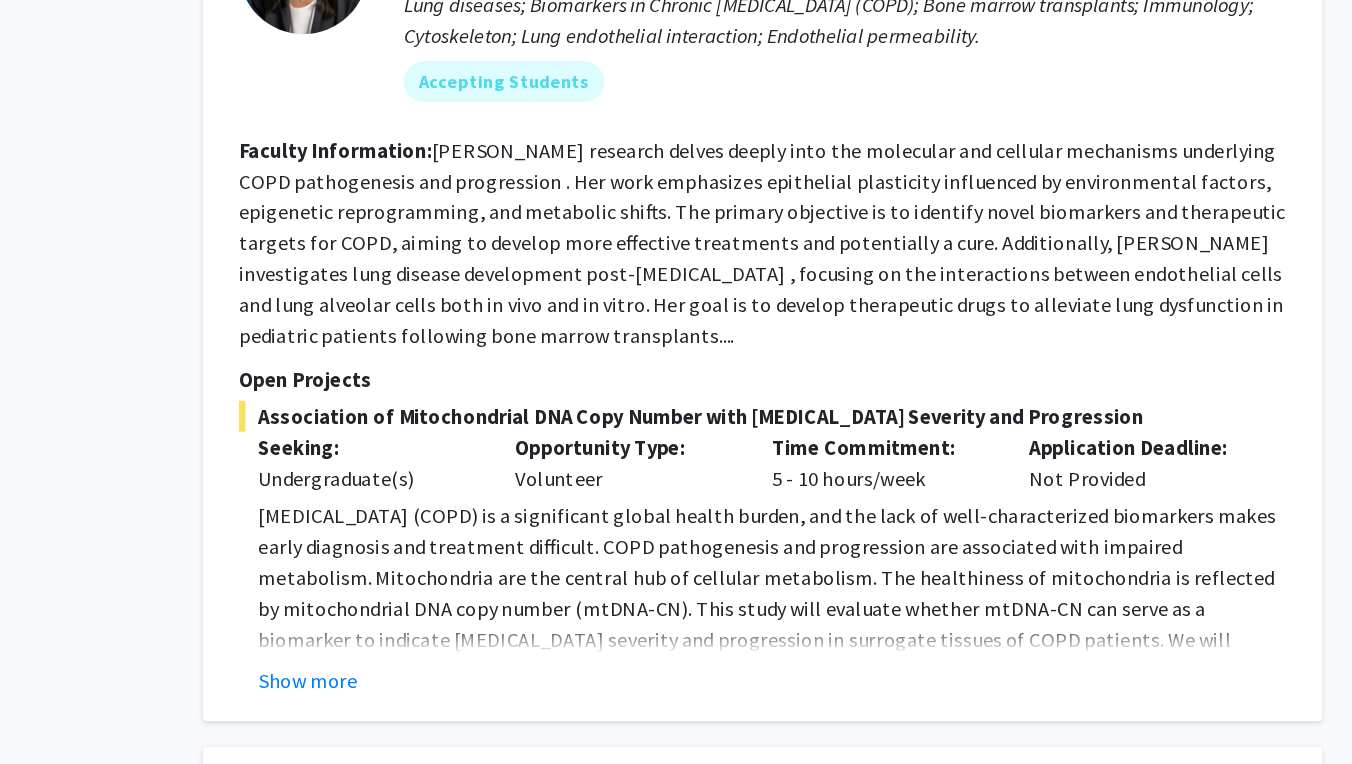 scroll, scrollTop: 4252, scrollLeft: 0, axis: vertical 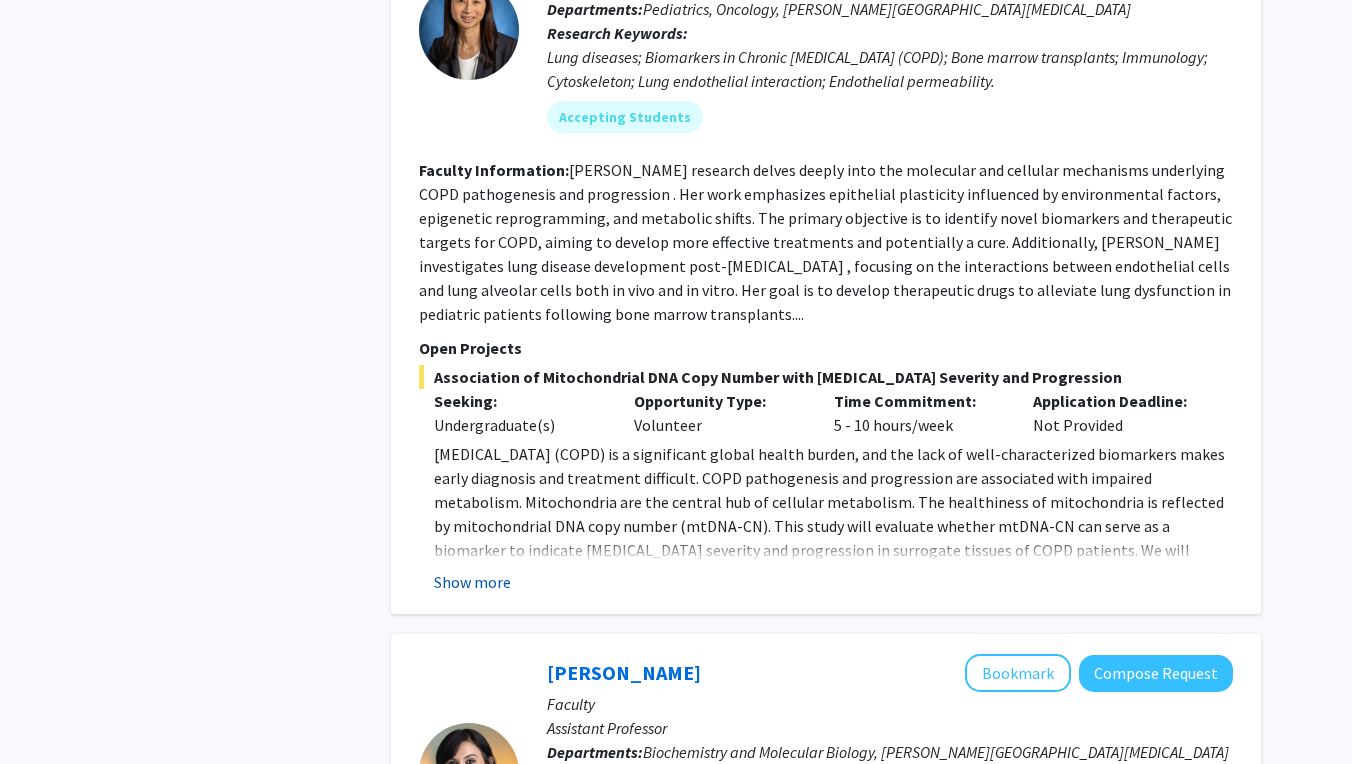click on "Show more" 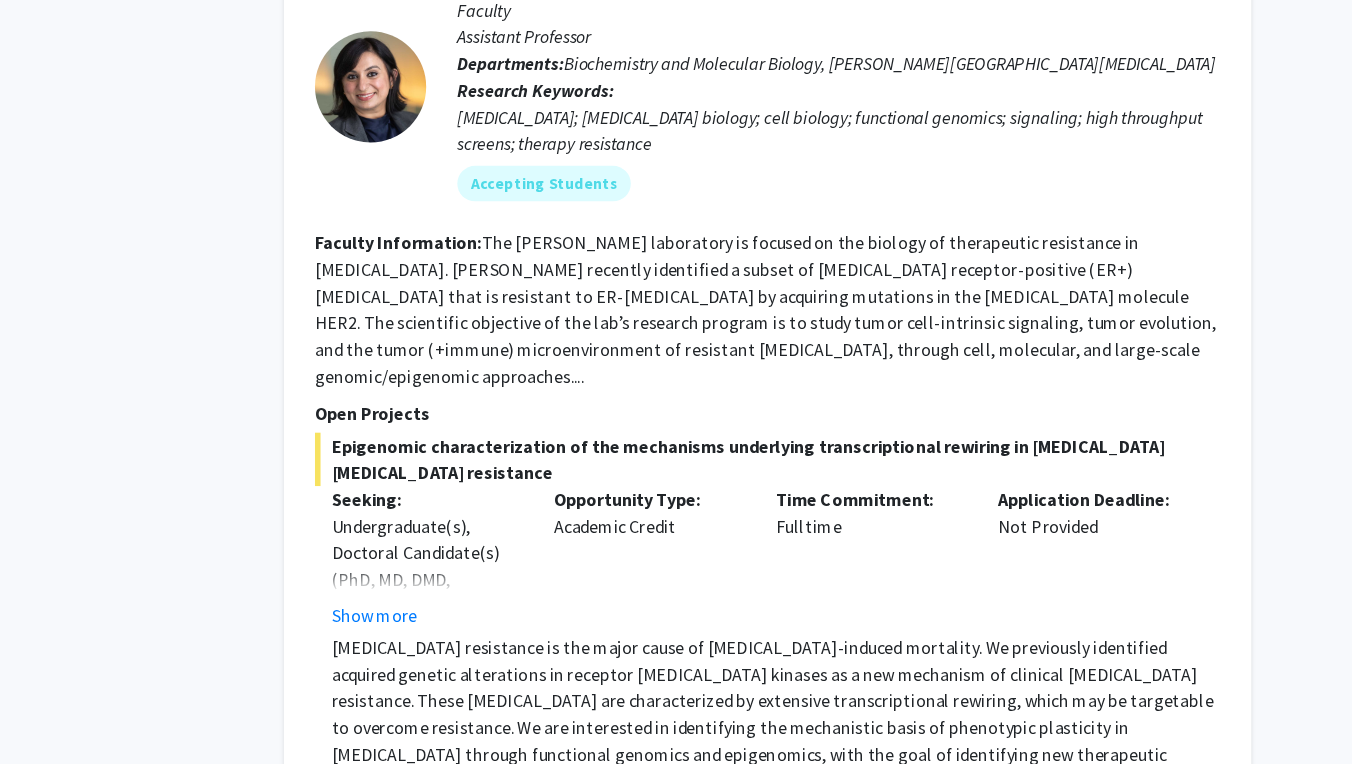 scroll, scrollTop: 4992, scrollLeft: 0, axis: vertical 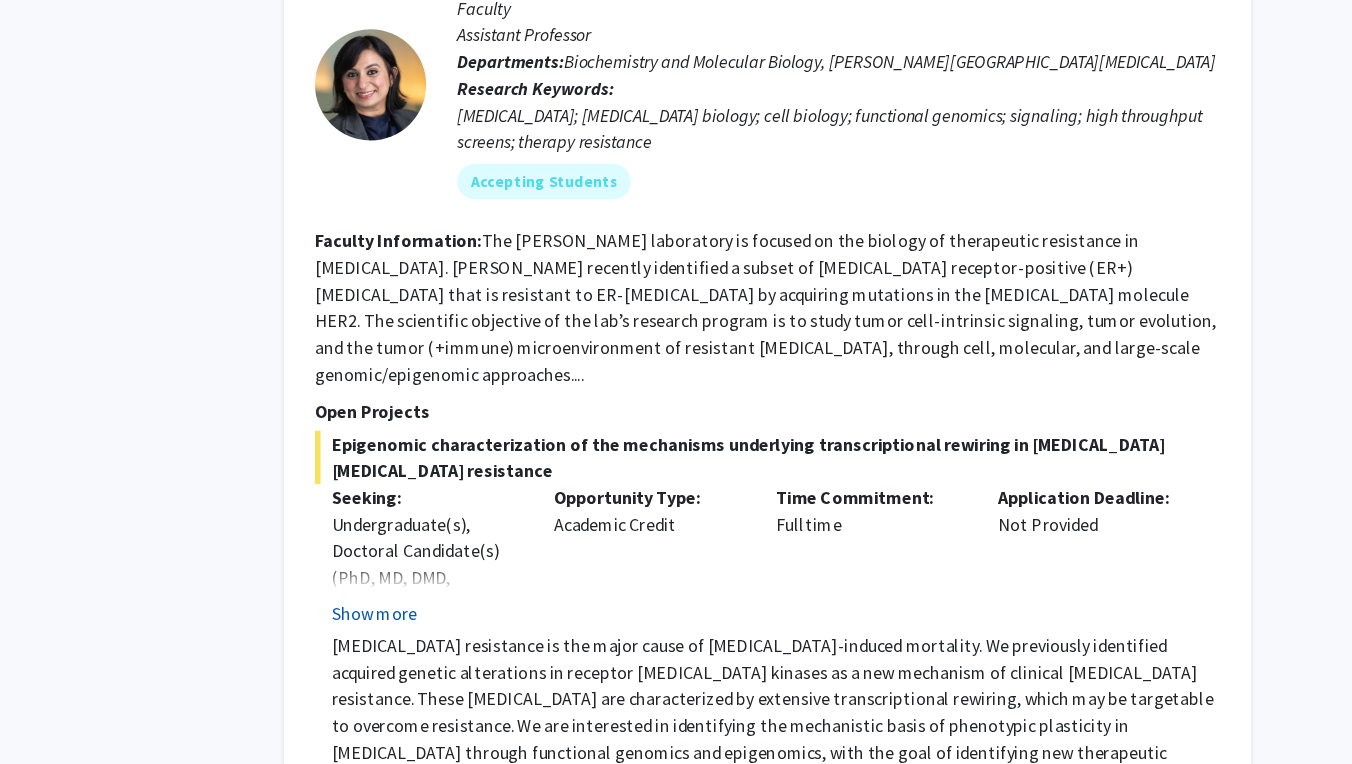 click on "Show more" 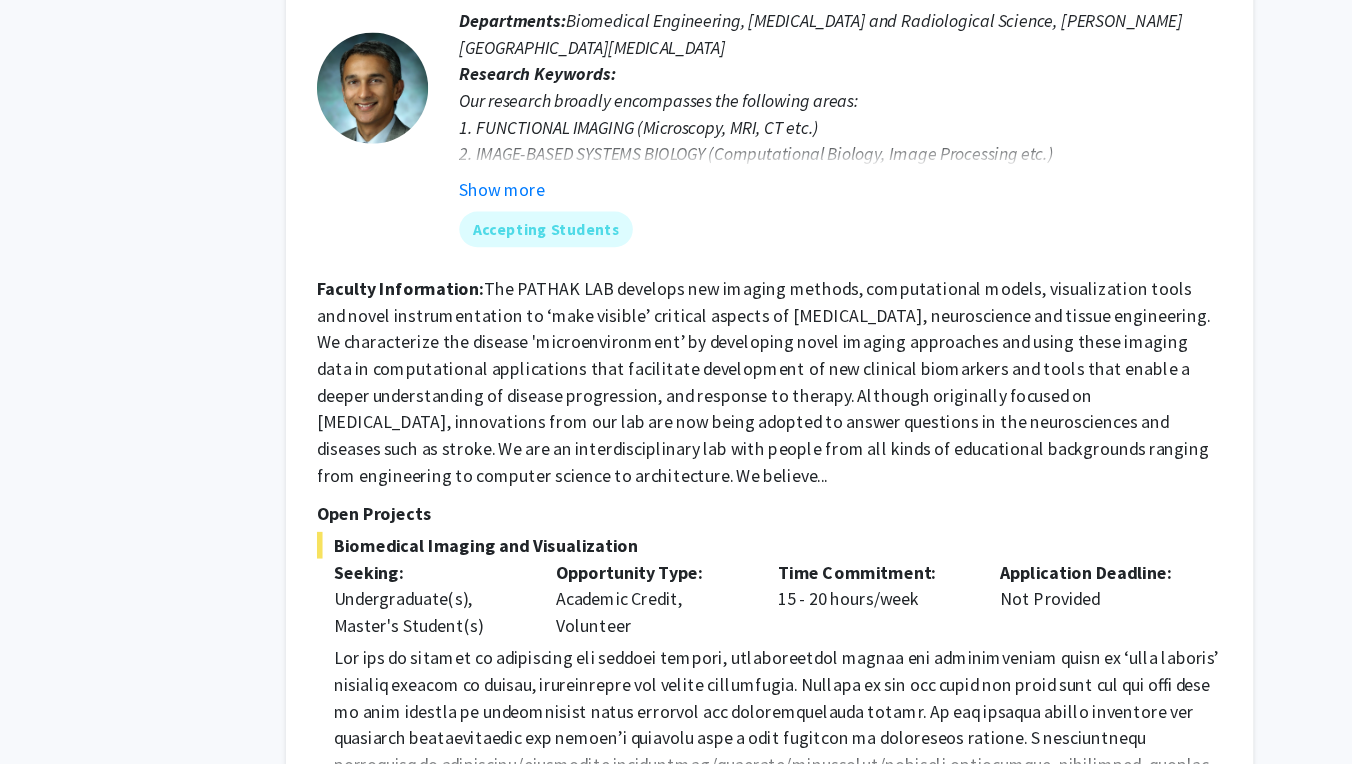 scroll, scrollTop: 5975, scrollLeft: 0, axis: vertical 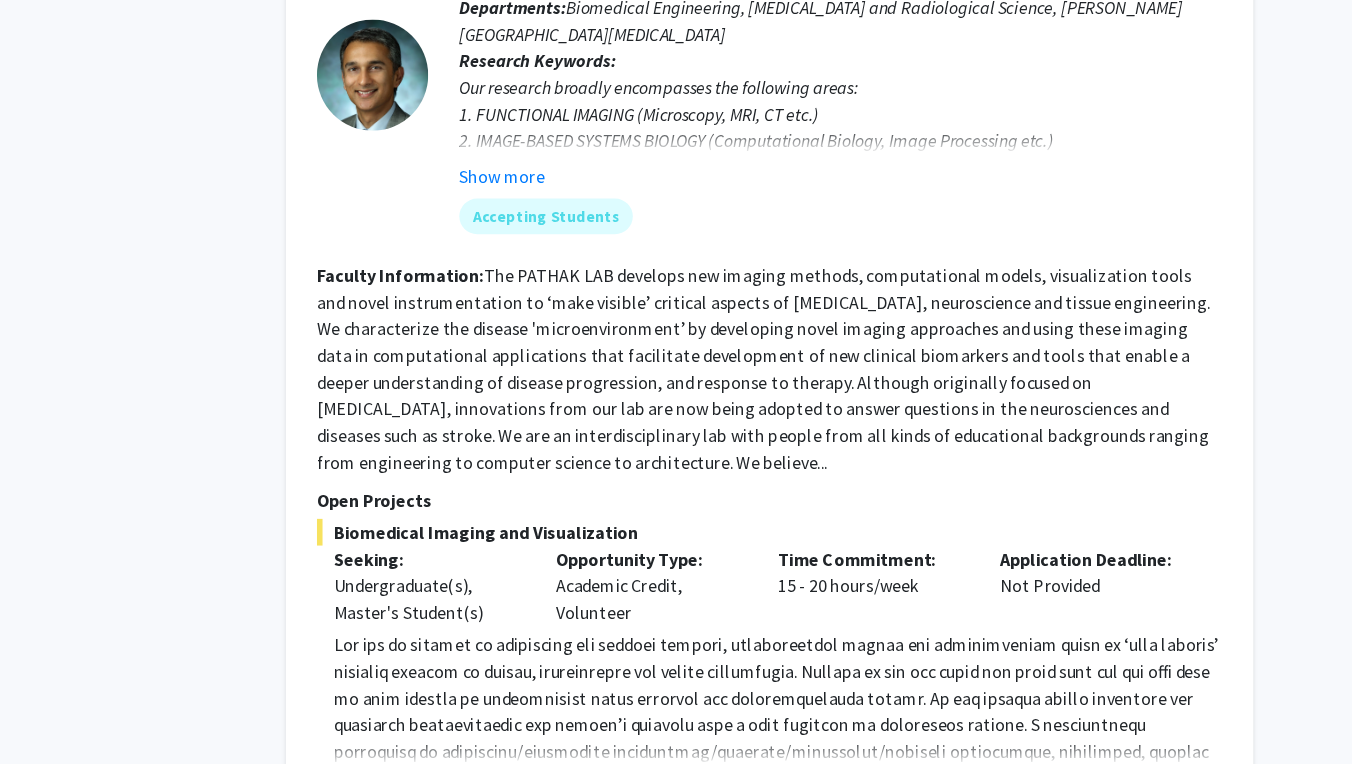 click on "Show more" 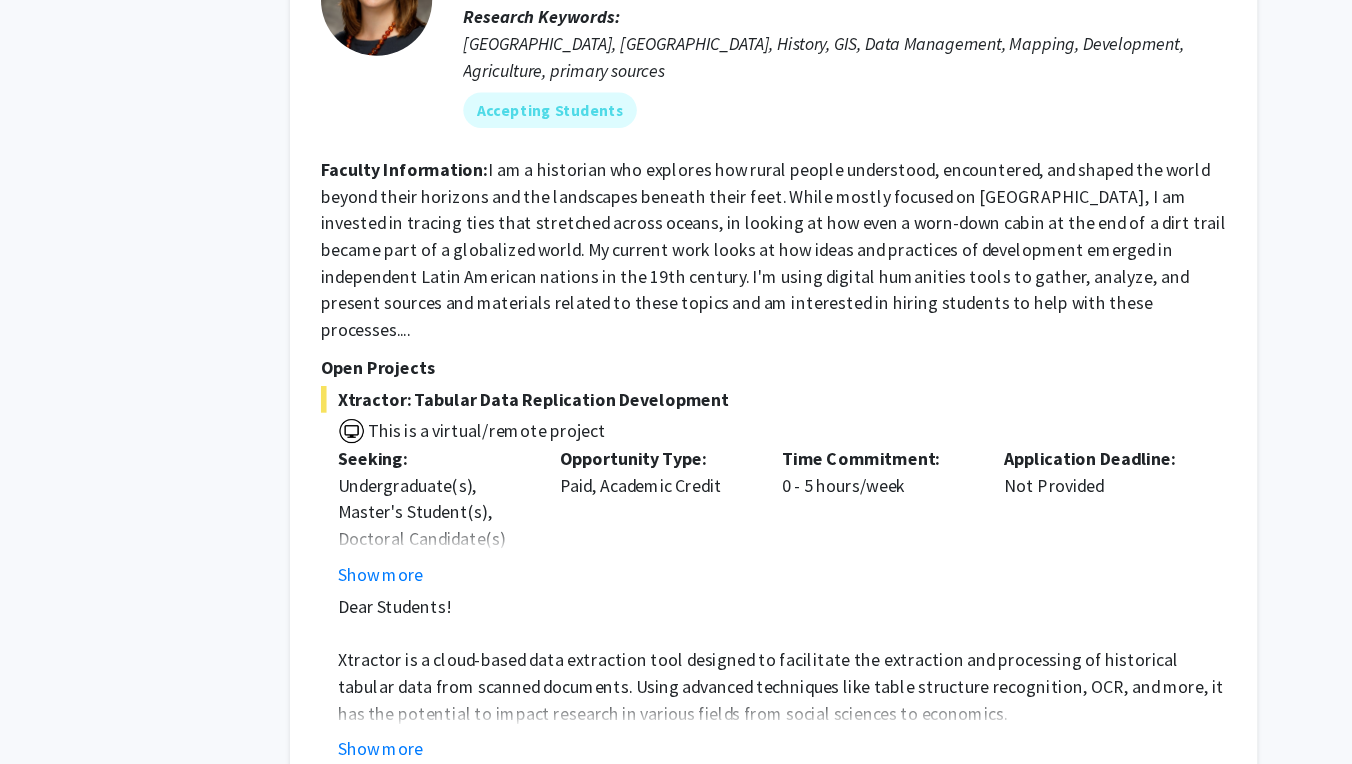 scroll, scrollTop: 7032, scrollLeft: 0, axis: vertical 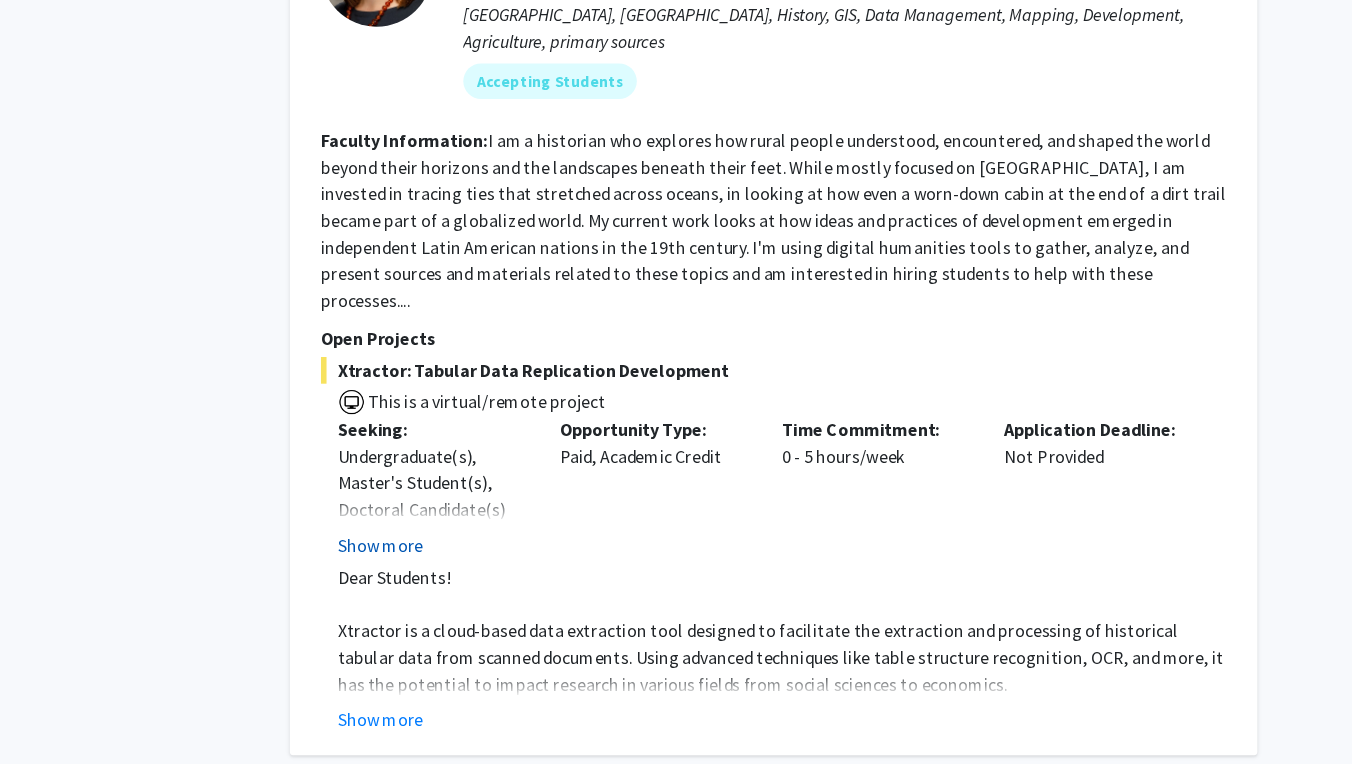 click on "Show more" 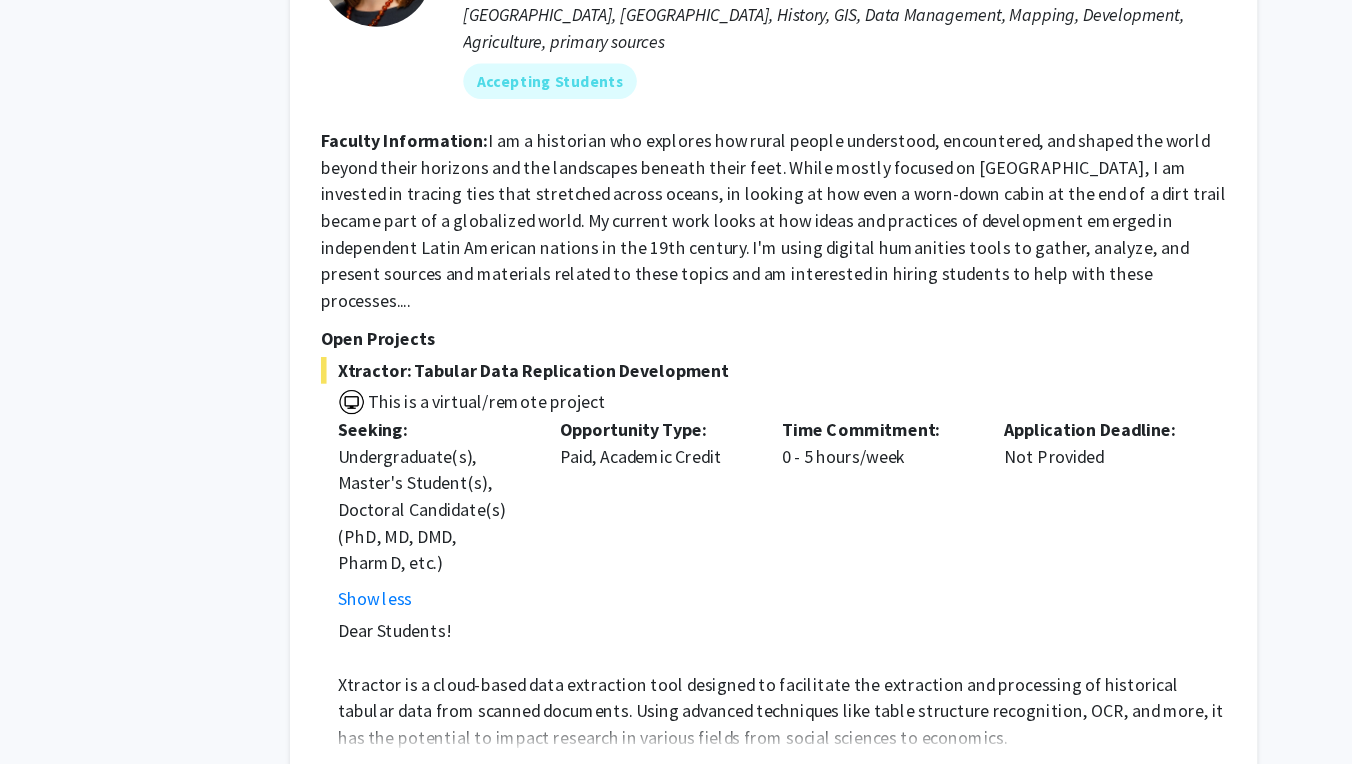 click on "Show more" 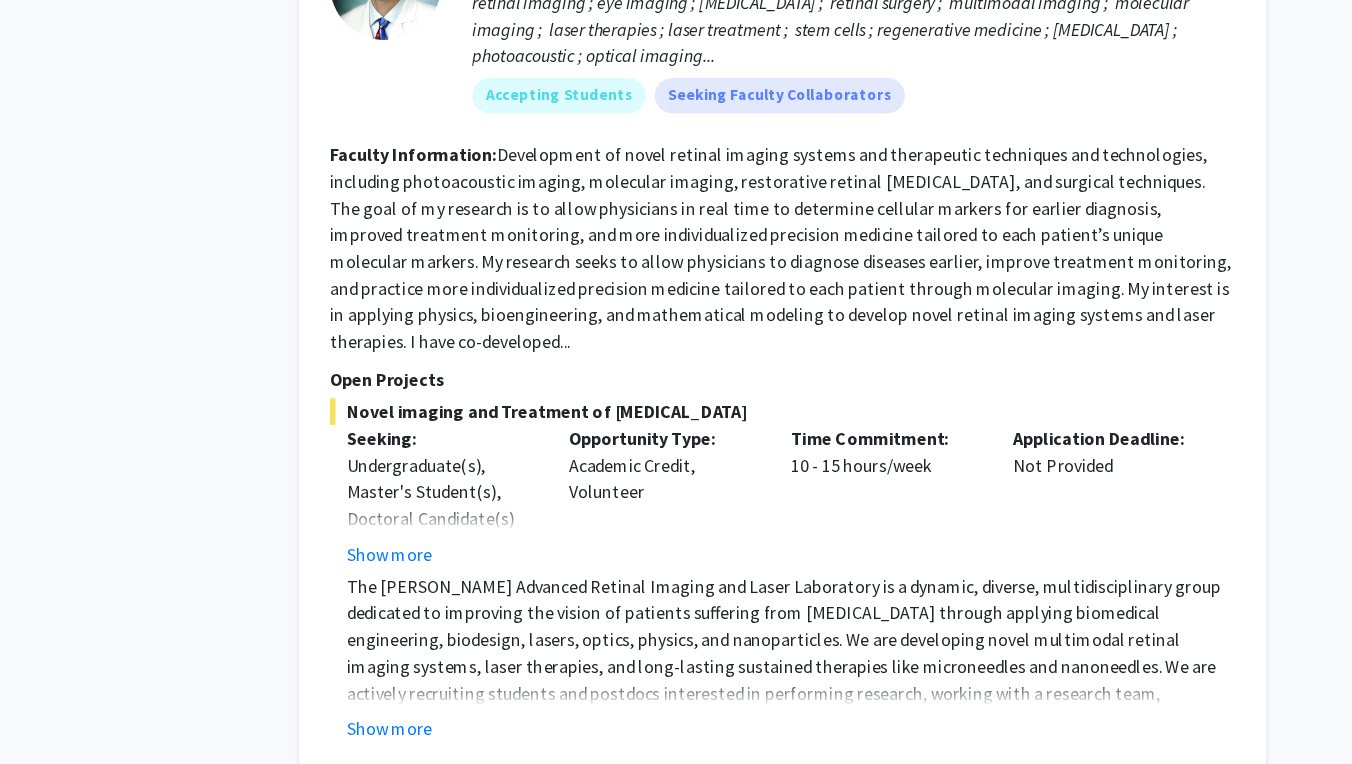 scroll, scrollTop: 8496, scrollLeft: 0, axis: vertical 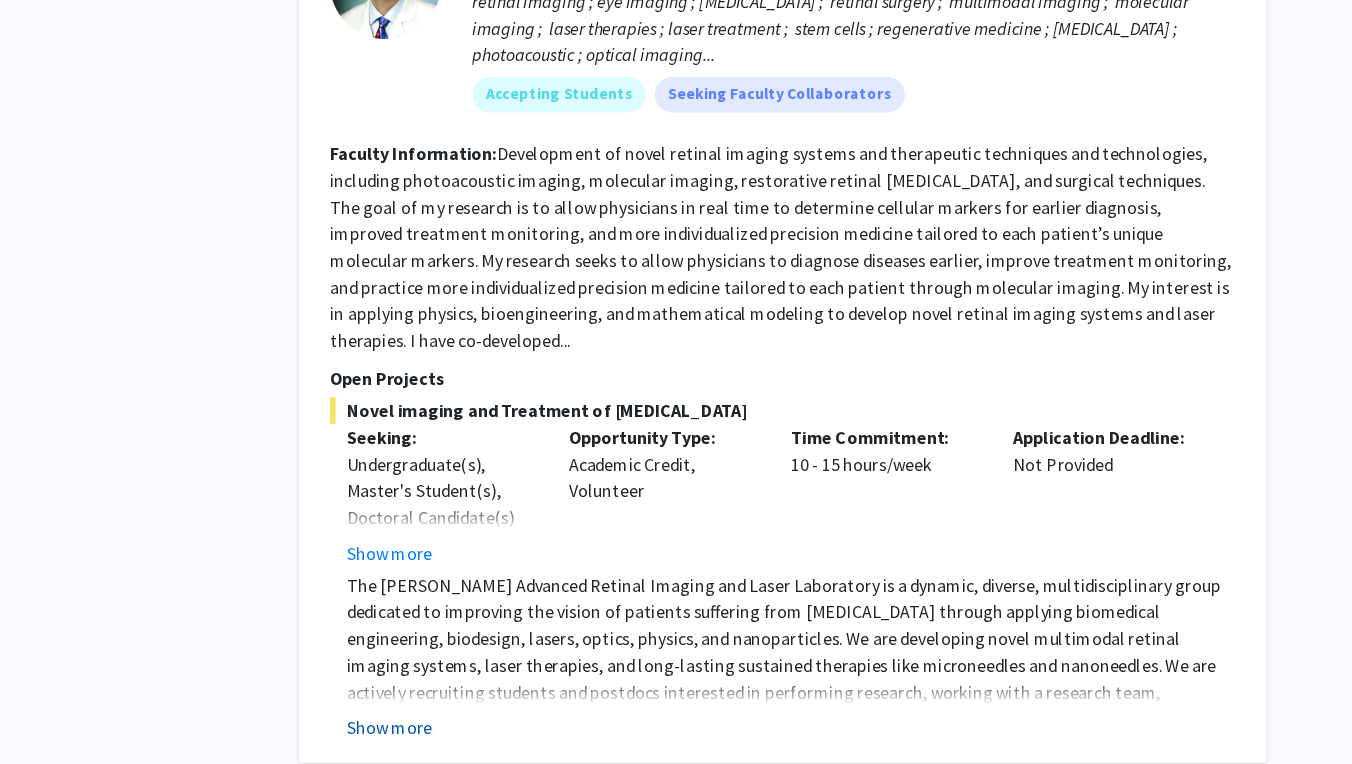 click on "Show more" 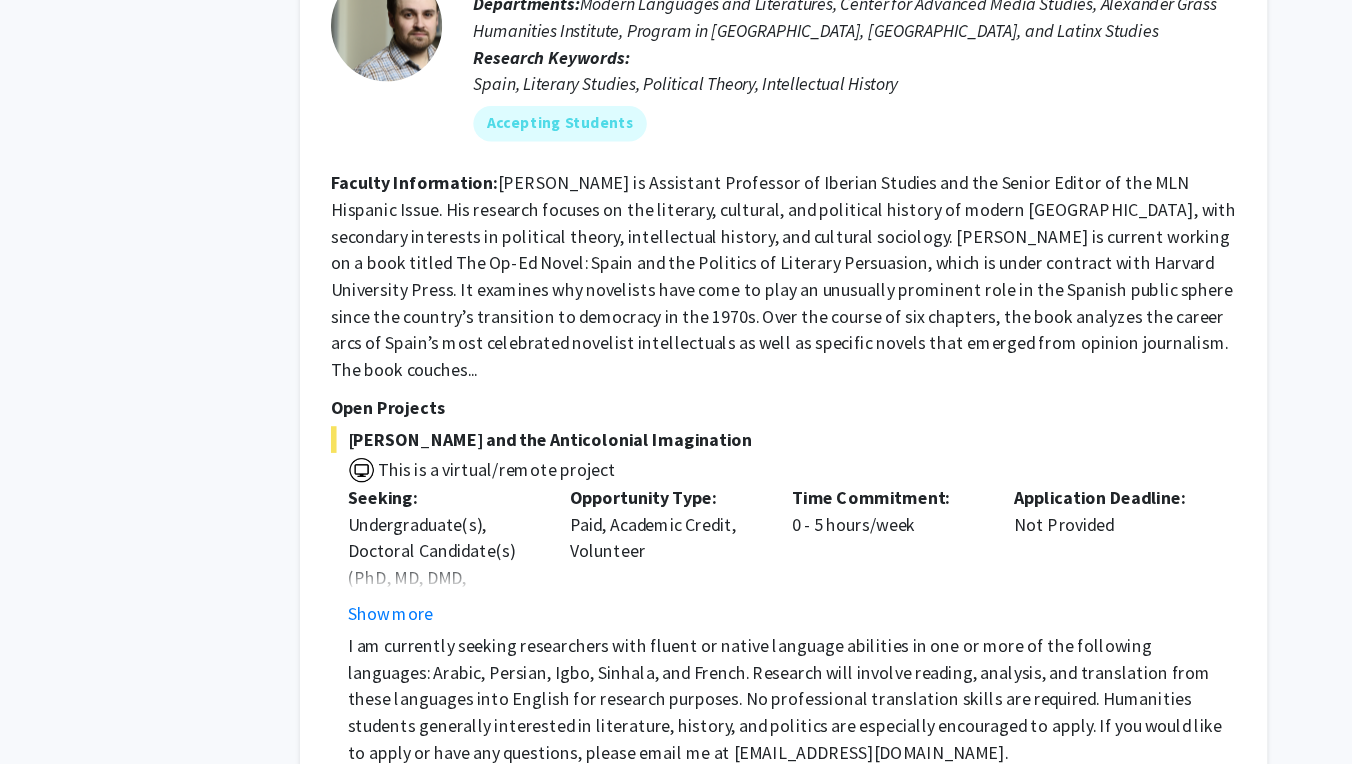 scroll, scrollTop: 9390, scrollLeft: 0, axis: vertical 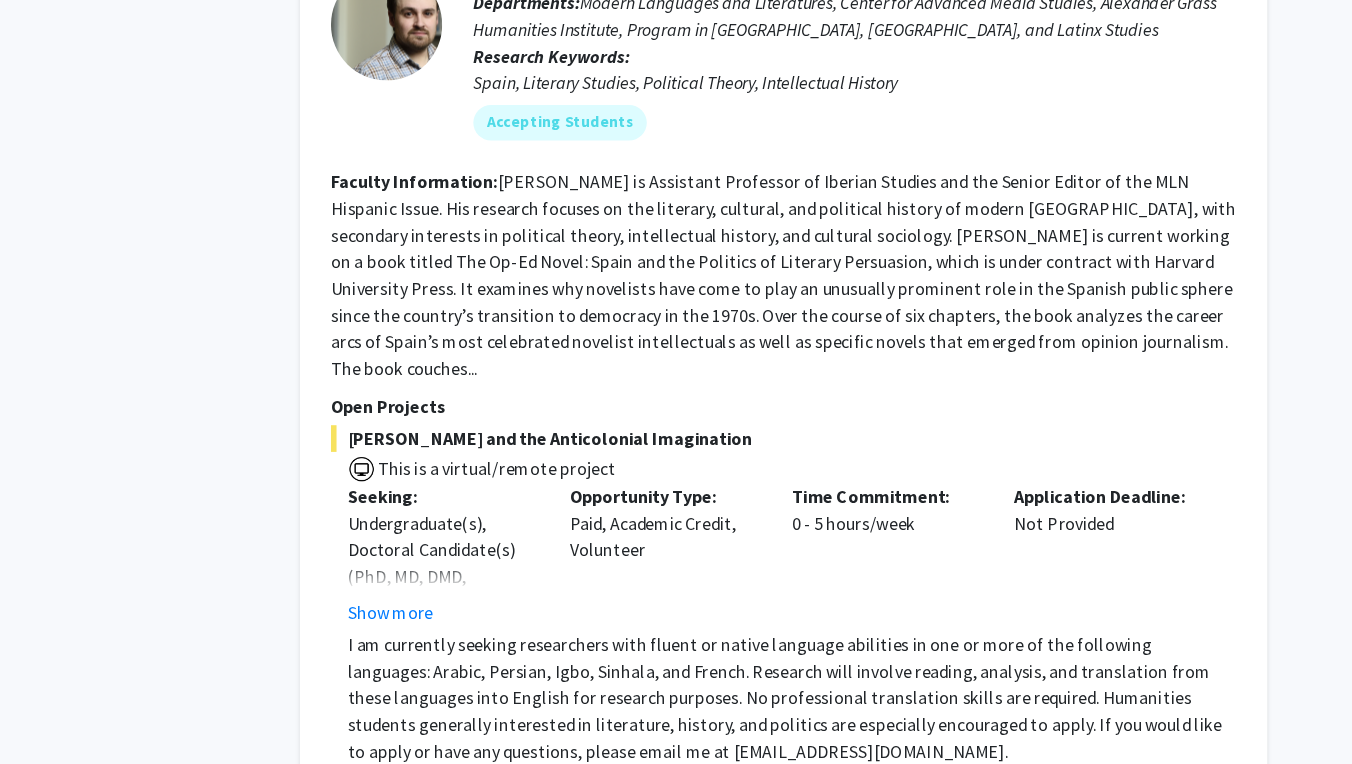 click on "2" 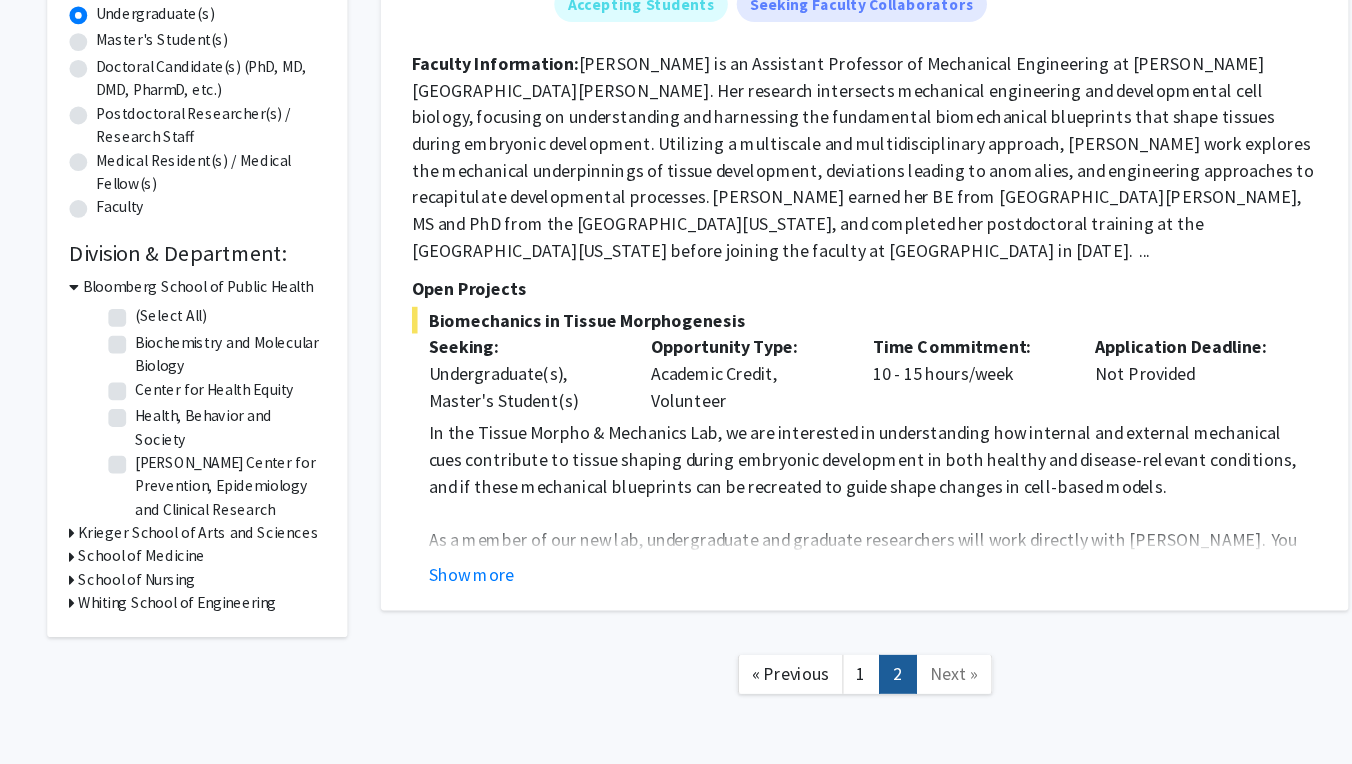 scroll, scrollTop: 333, scrollLeft: 0, axis: vertical 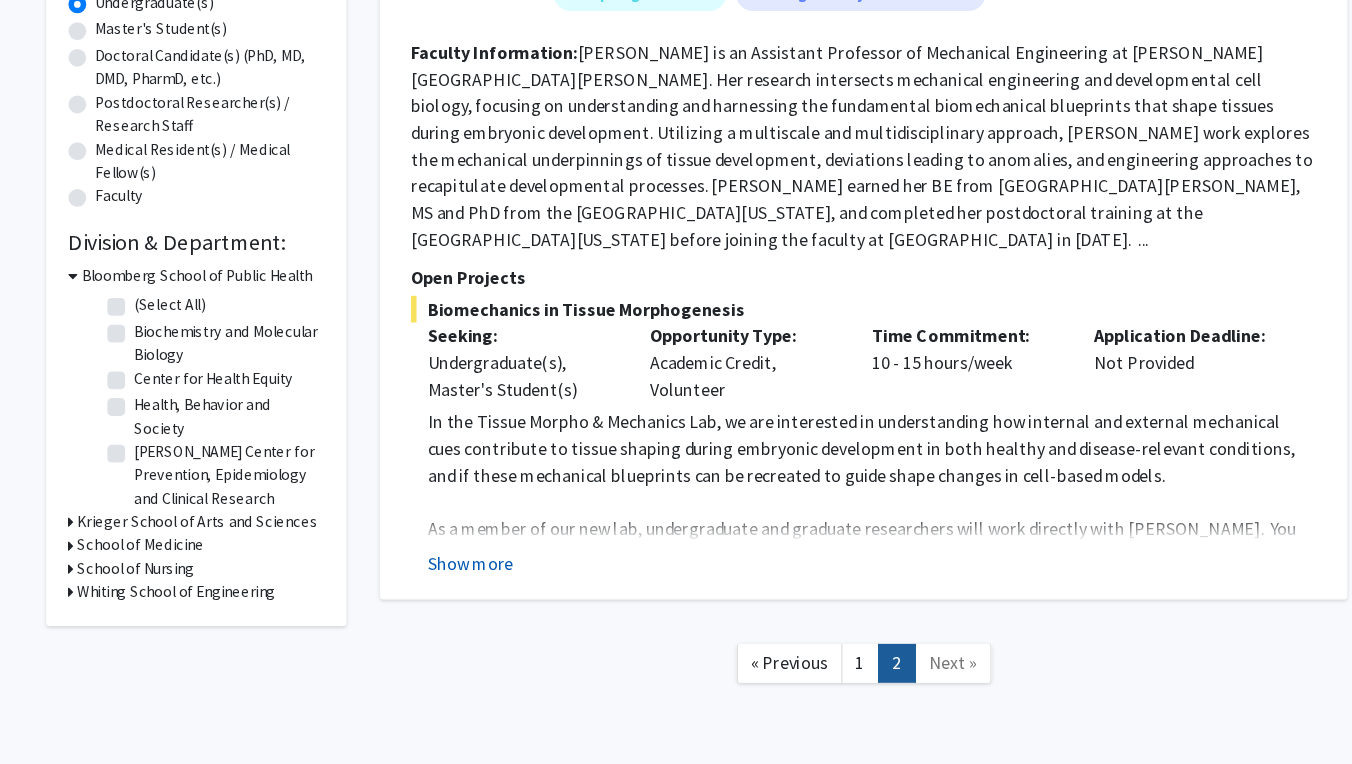 click on "Show more" 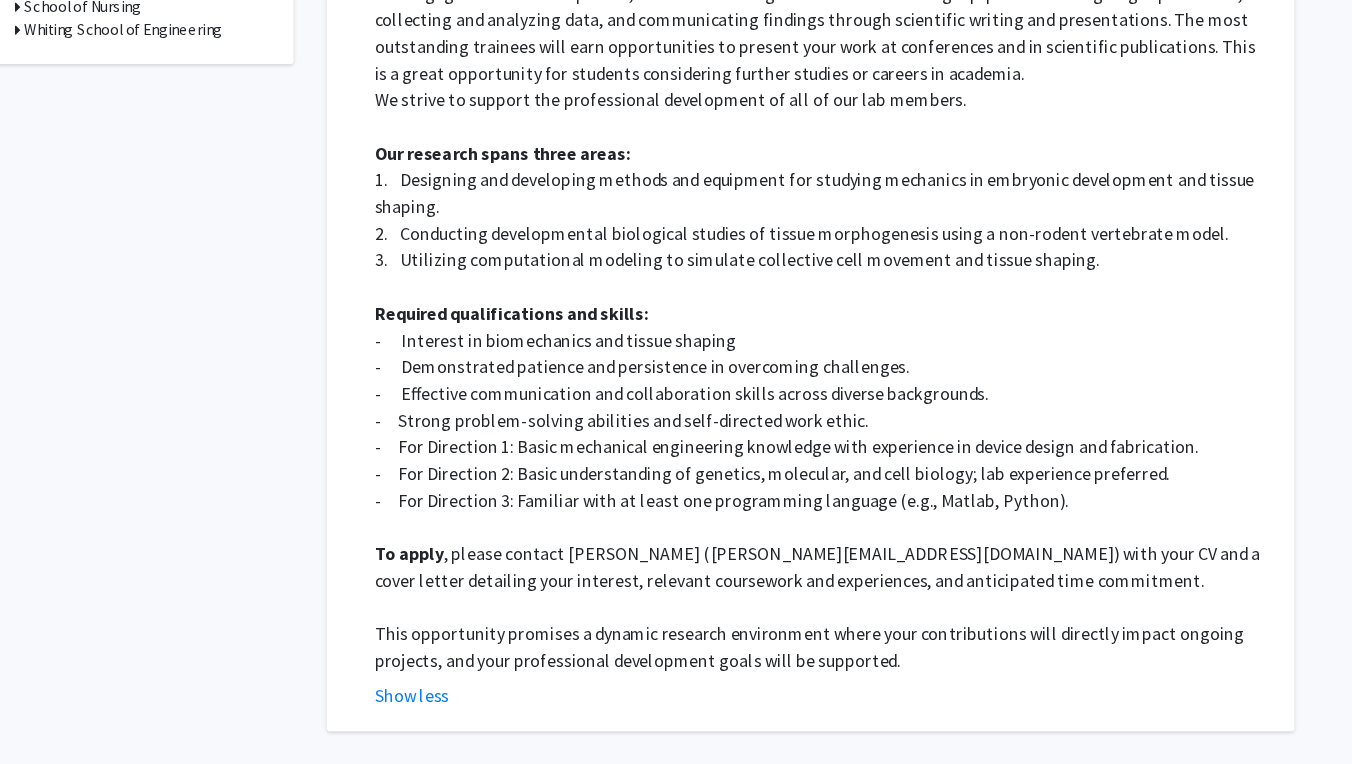 scroll, scrollTop: 862, scrollLeft: 0, axis: vertical 